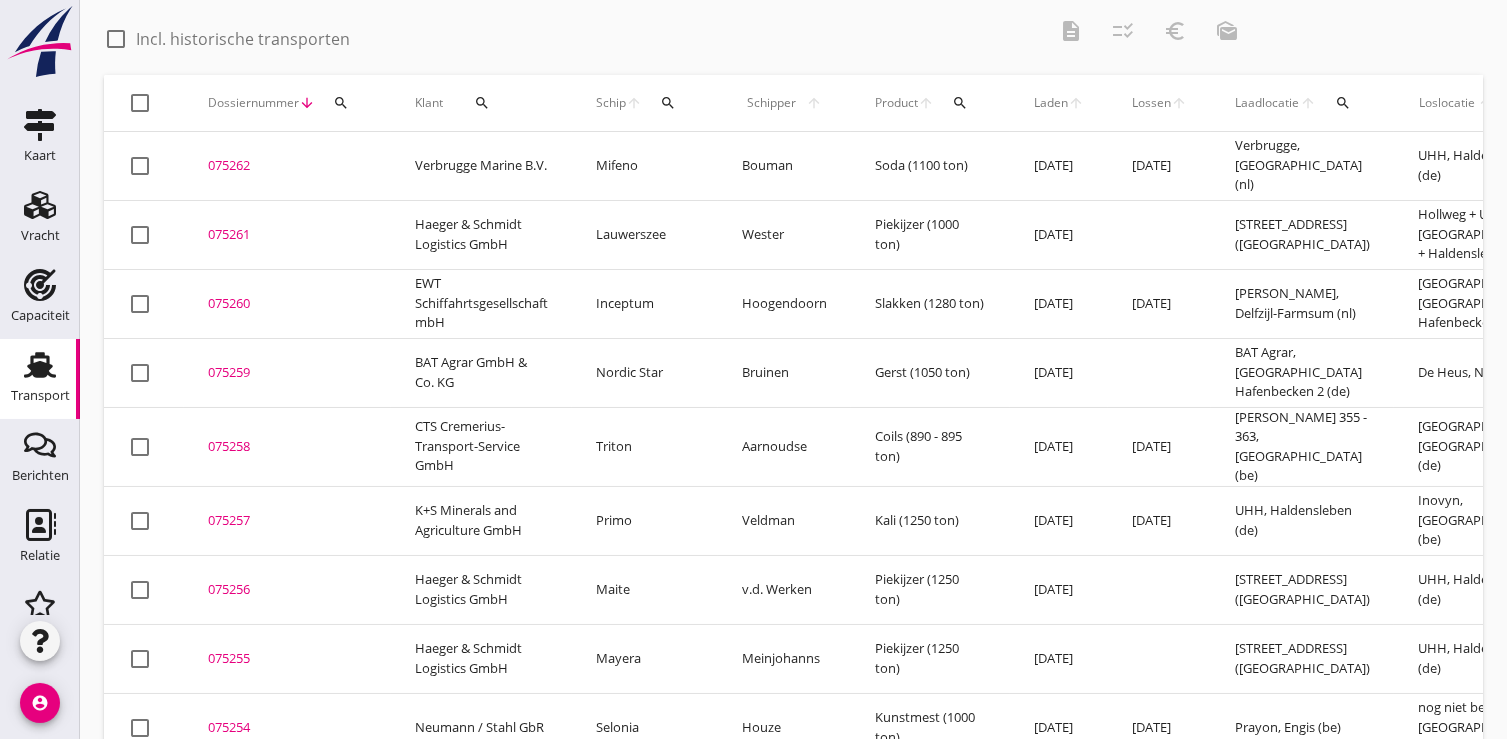 scroll, scrollTop: 203, scrollLeft: 0, axis: vertical 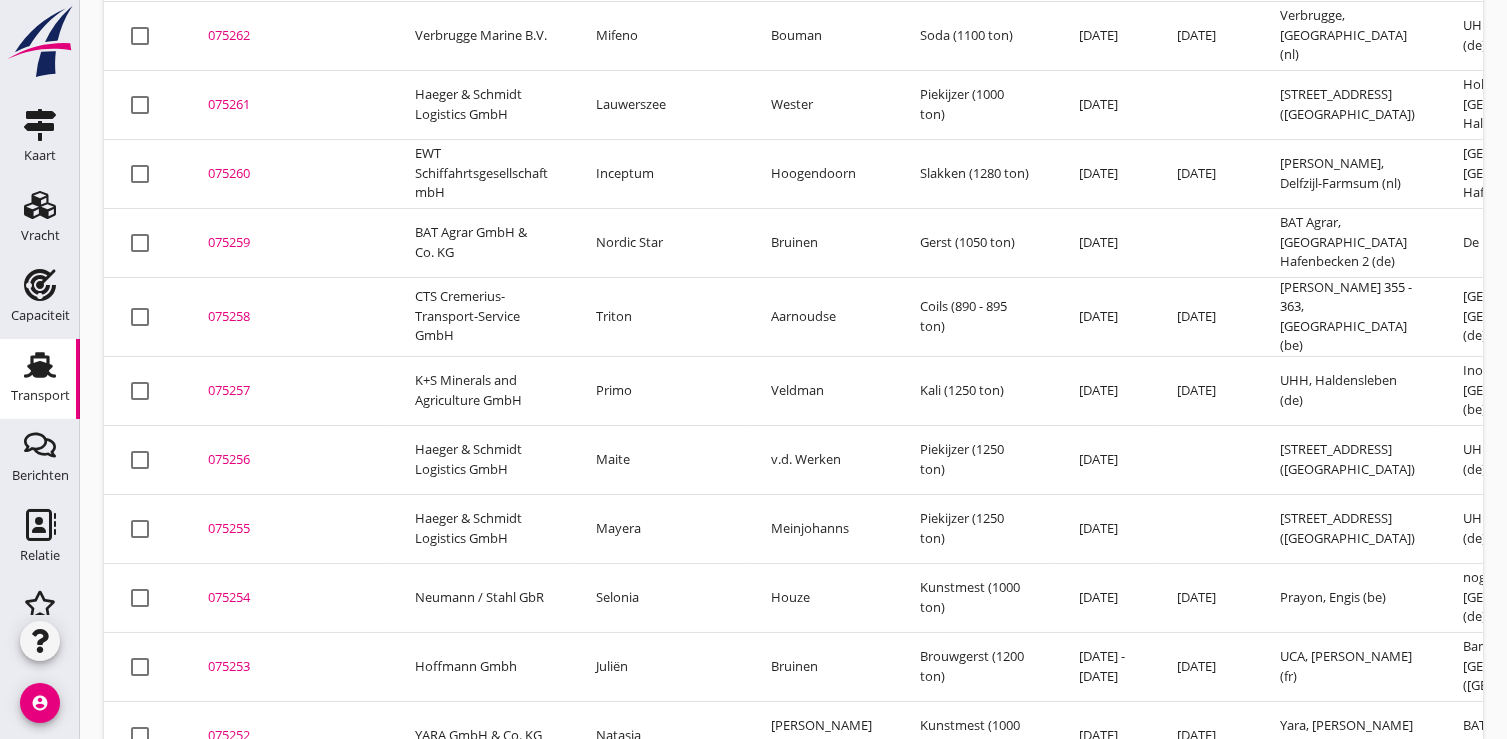 click on "075259" at bounding box center [287, 243] 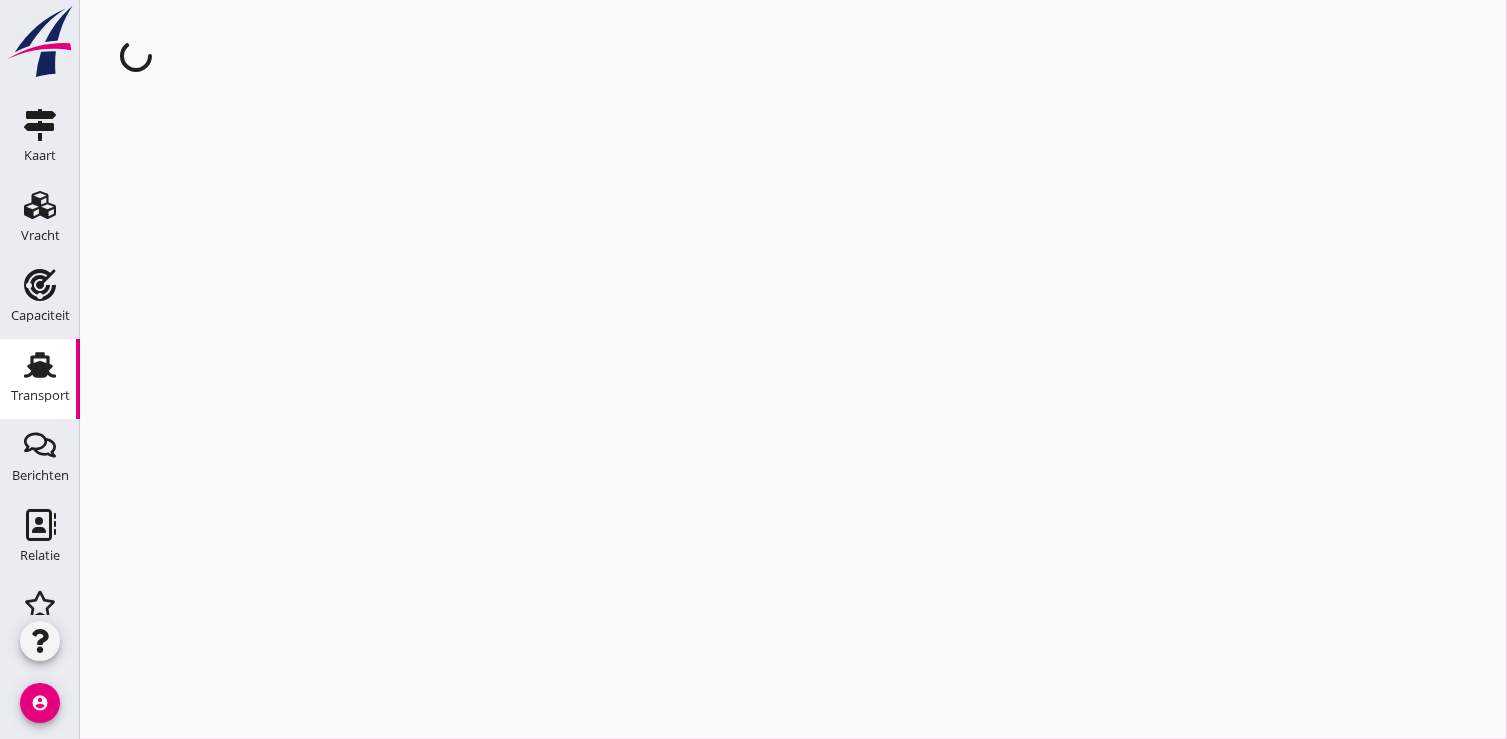 scroll, scrollTop: 0, scrollLeft: 0, axis: both 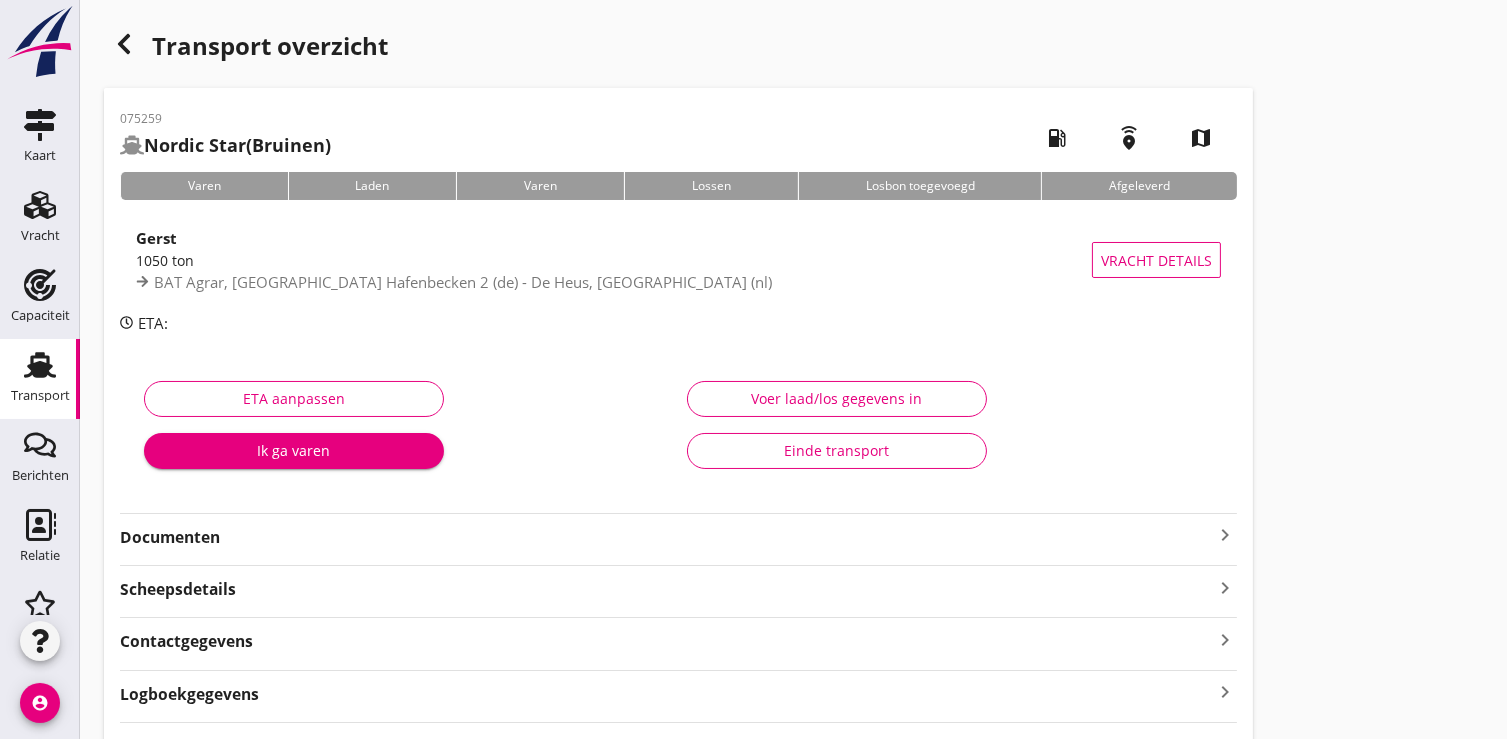 click 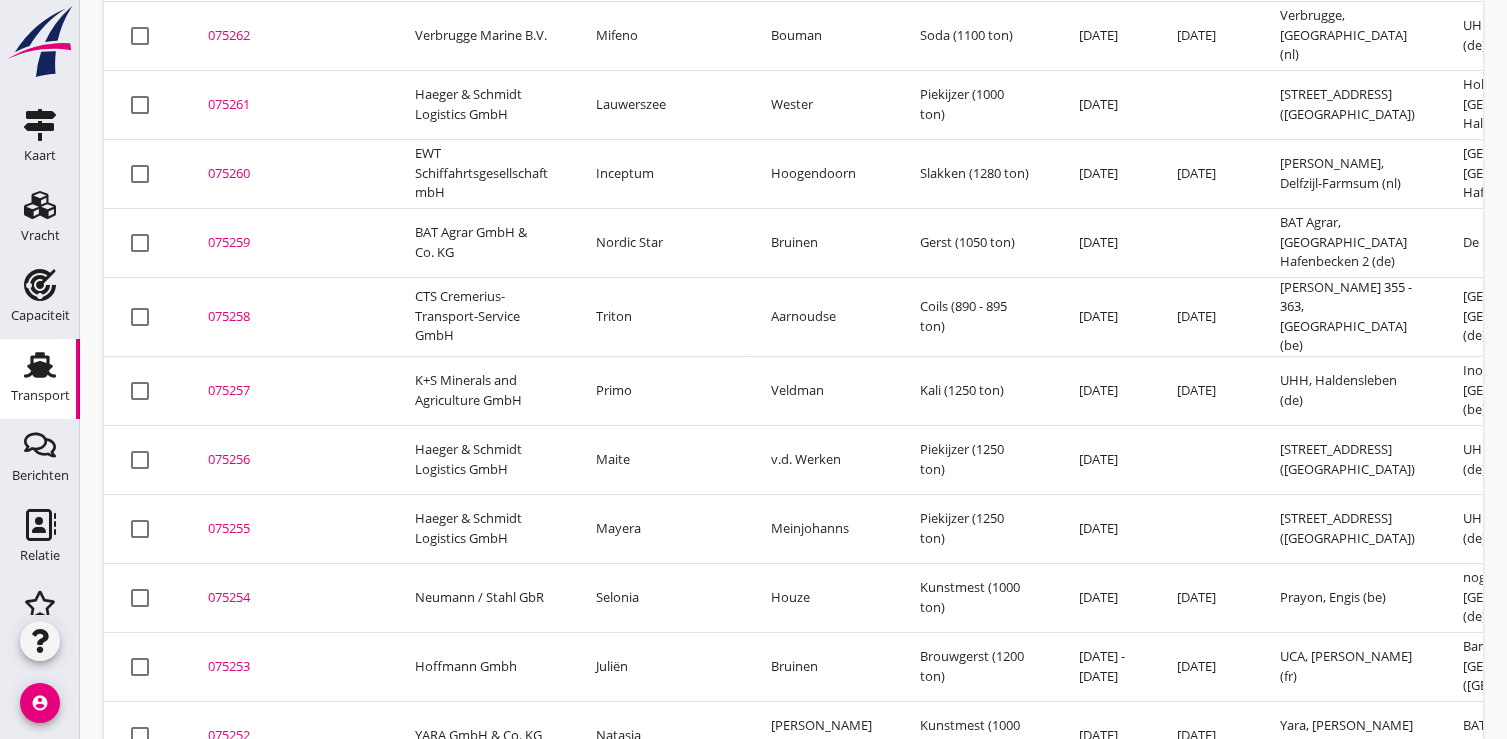 scroll, scrollTop: 0, scrollLeft: 0, axis: both 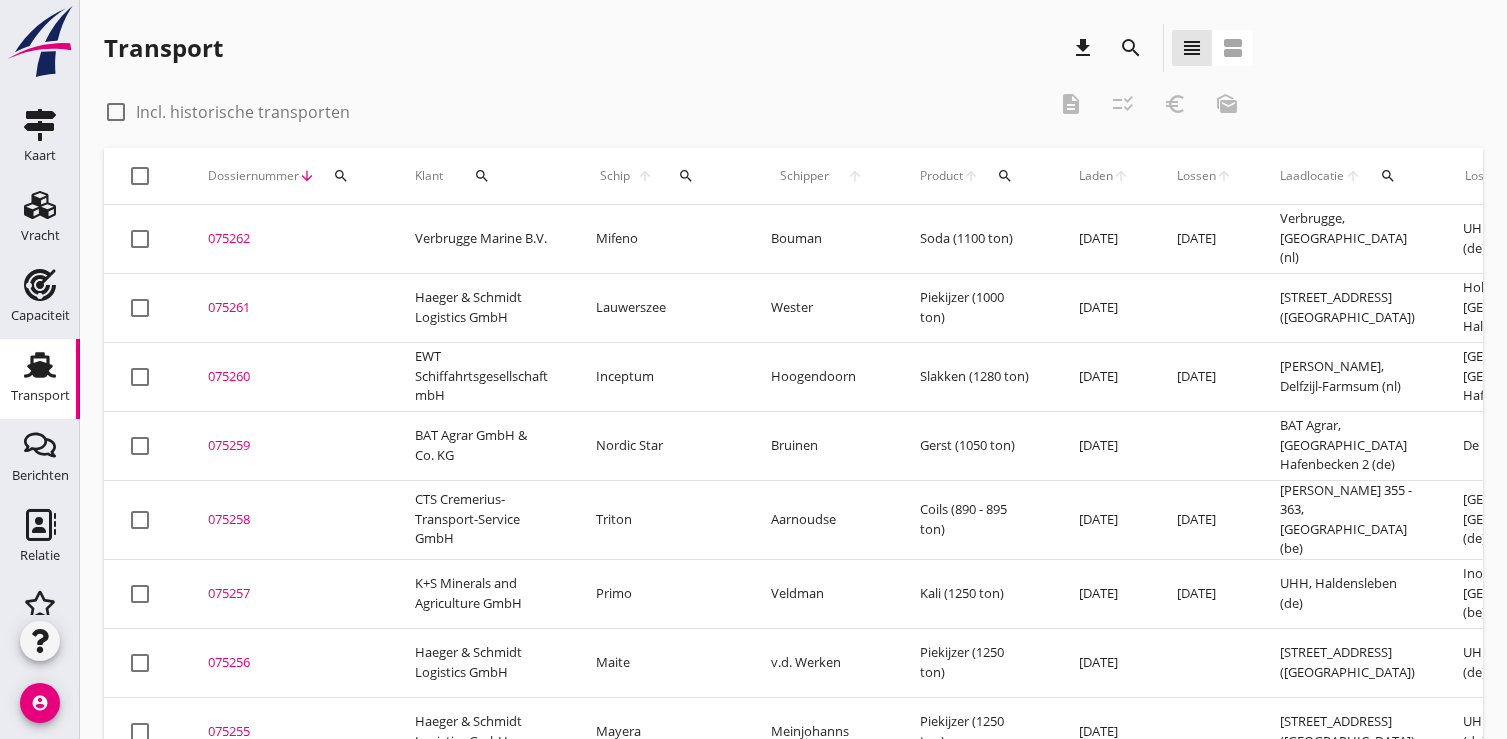 click on "search" at bounding box center [341, 176] 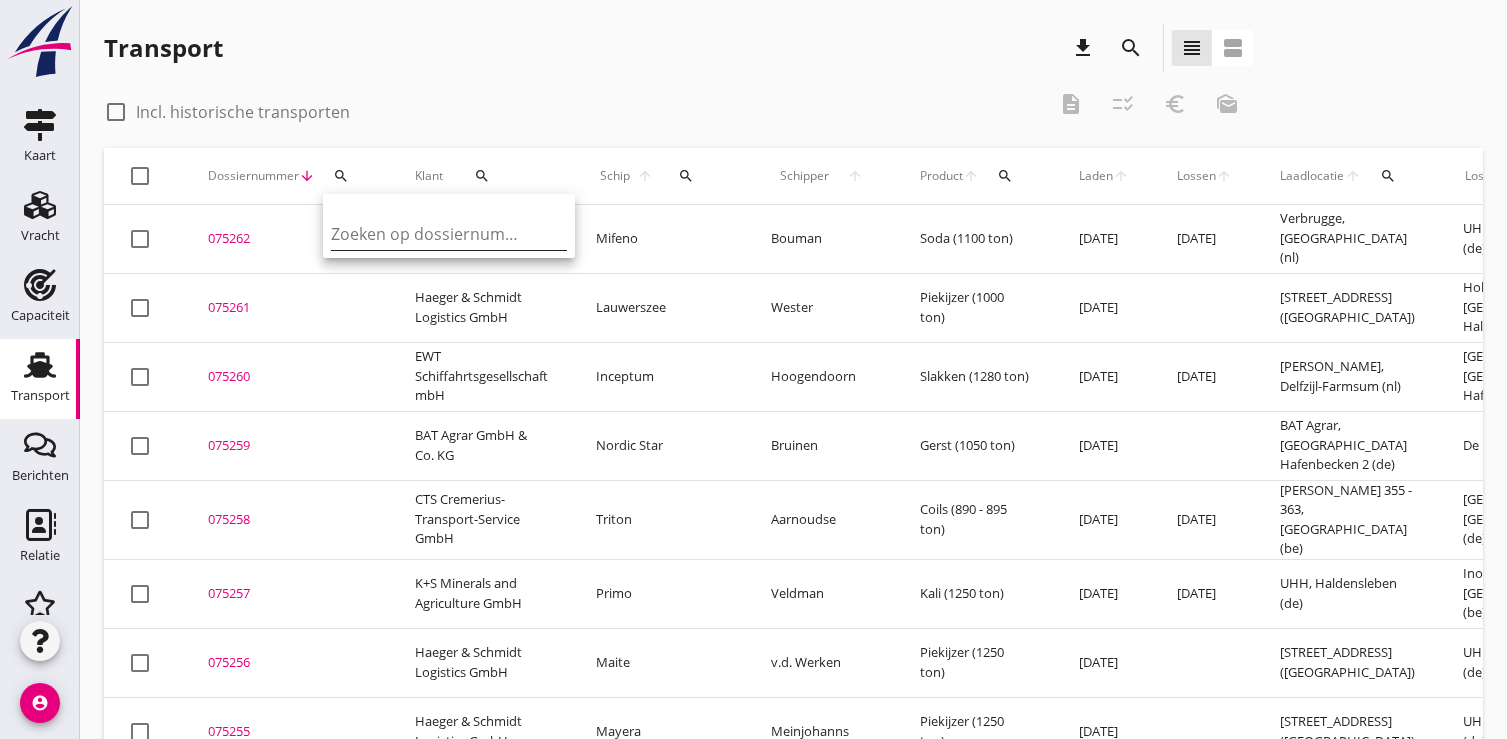 click at bounding box center (435, 234) 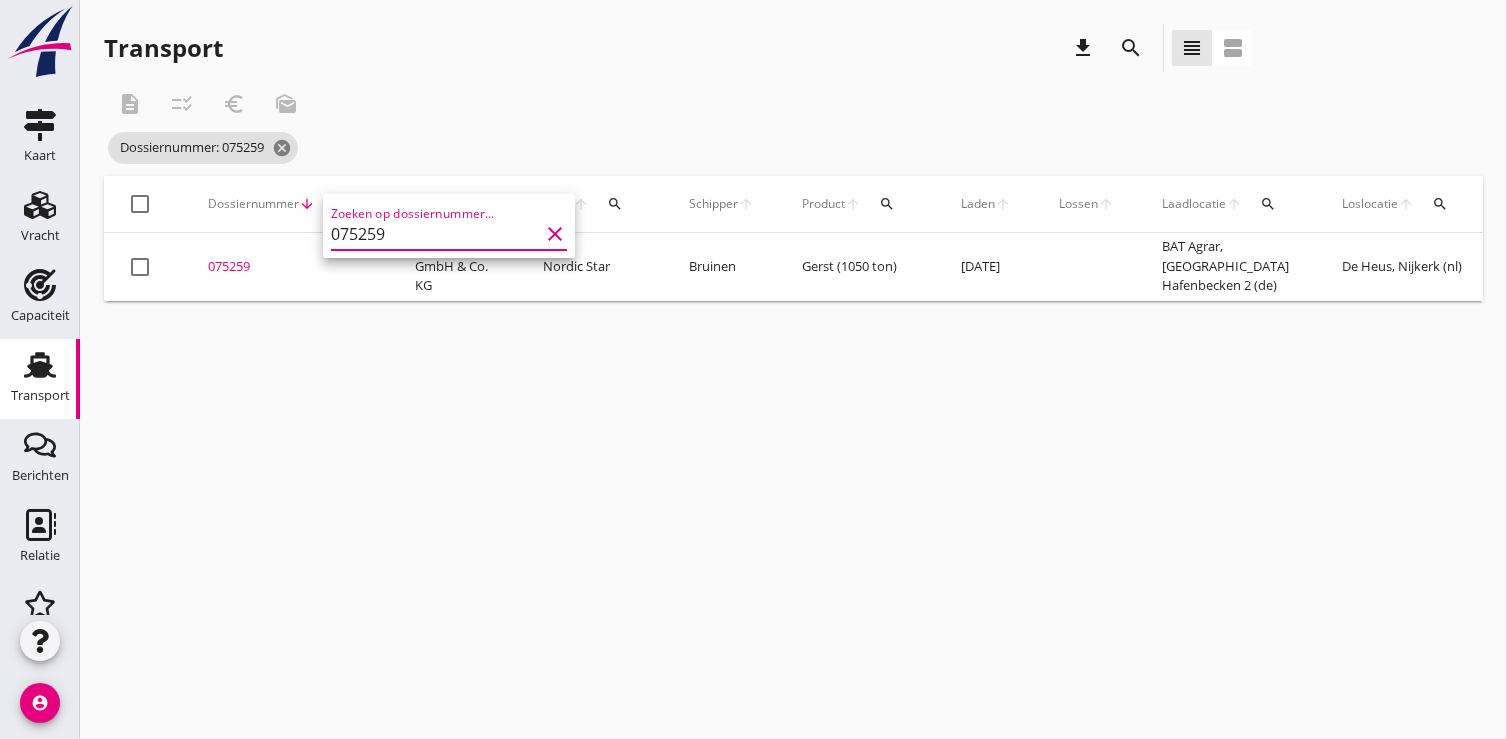 scroll, scrollTop: 0, scrollLeft: 477, axis: horizontal 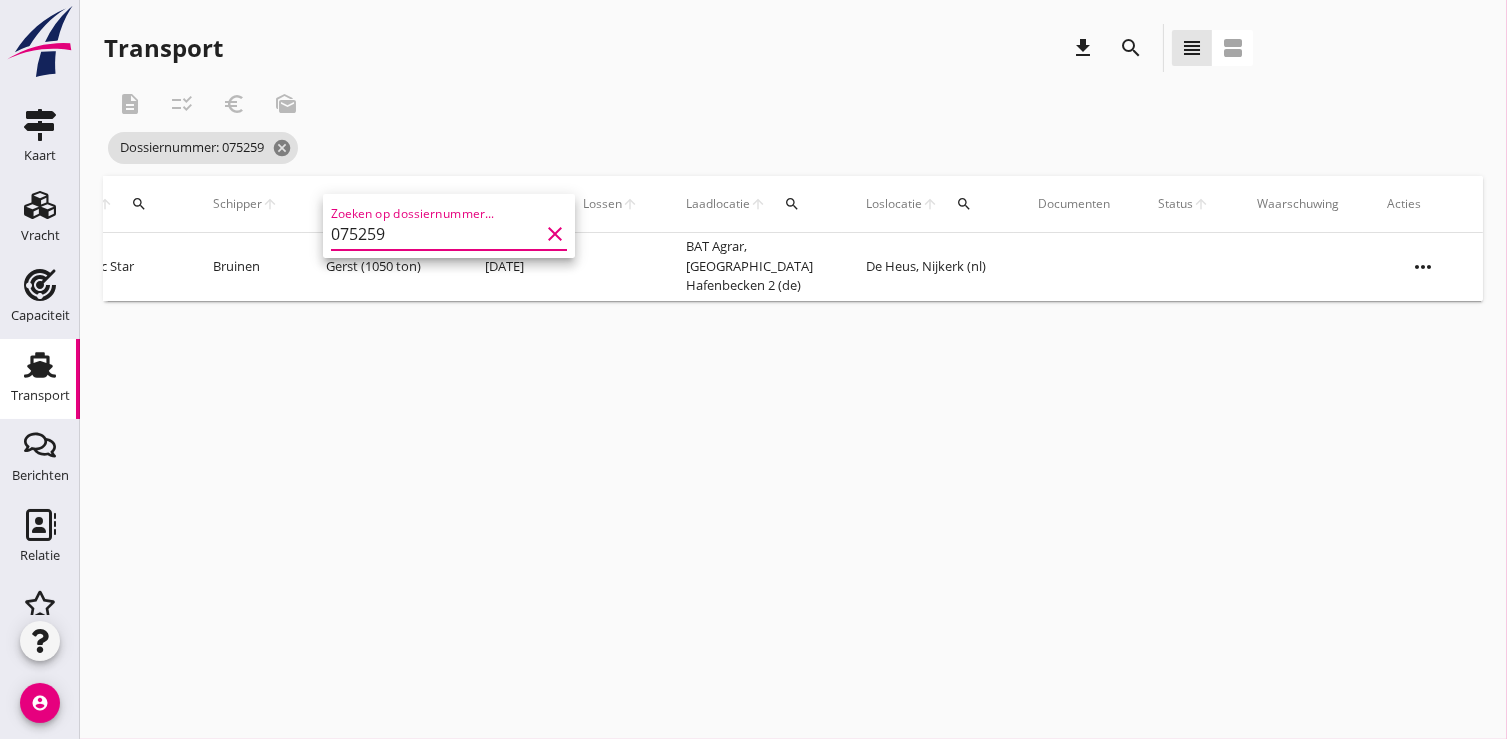 type on "075259" 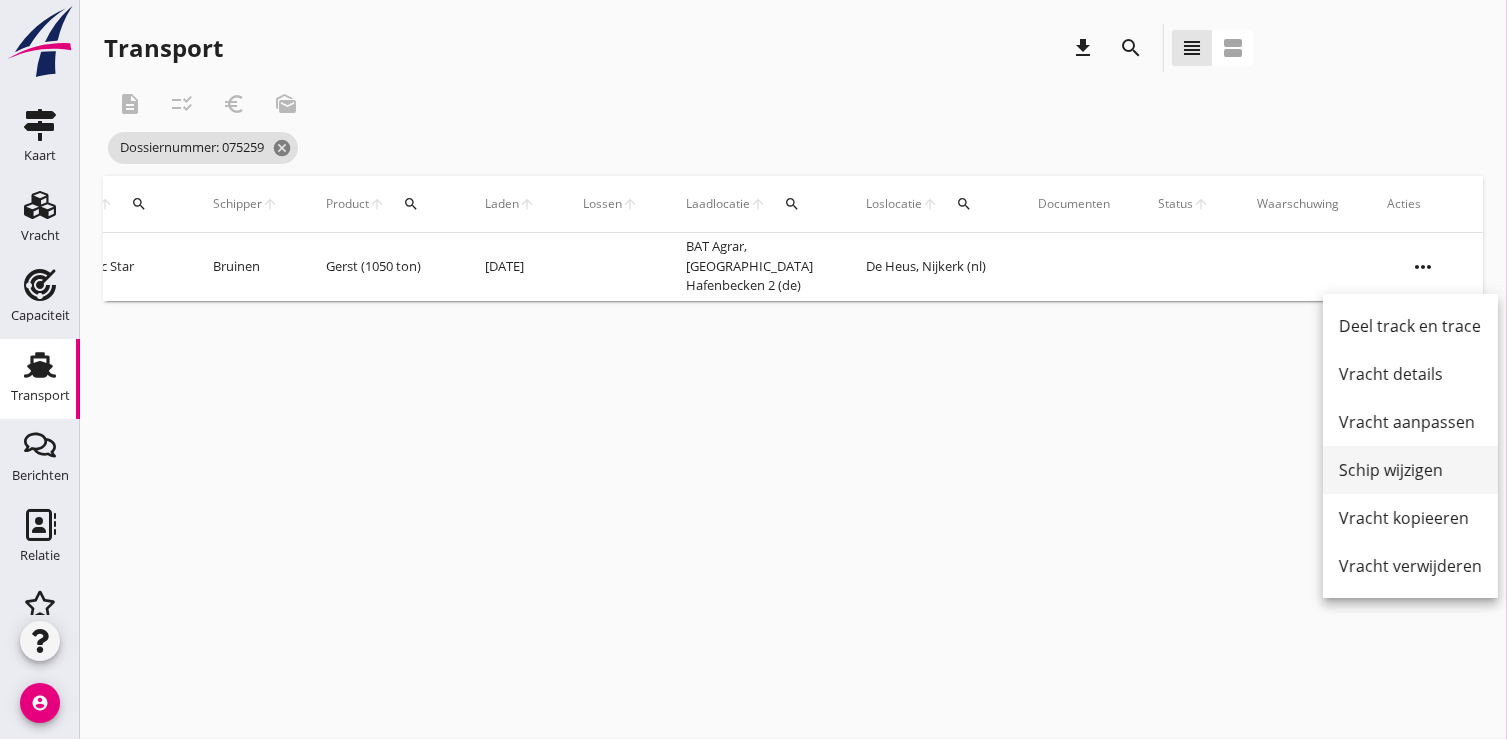 click on "Schip wijzigen" at bounding box center (1410, 470) 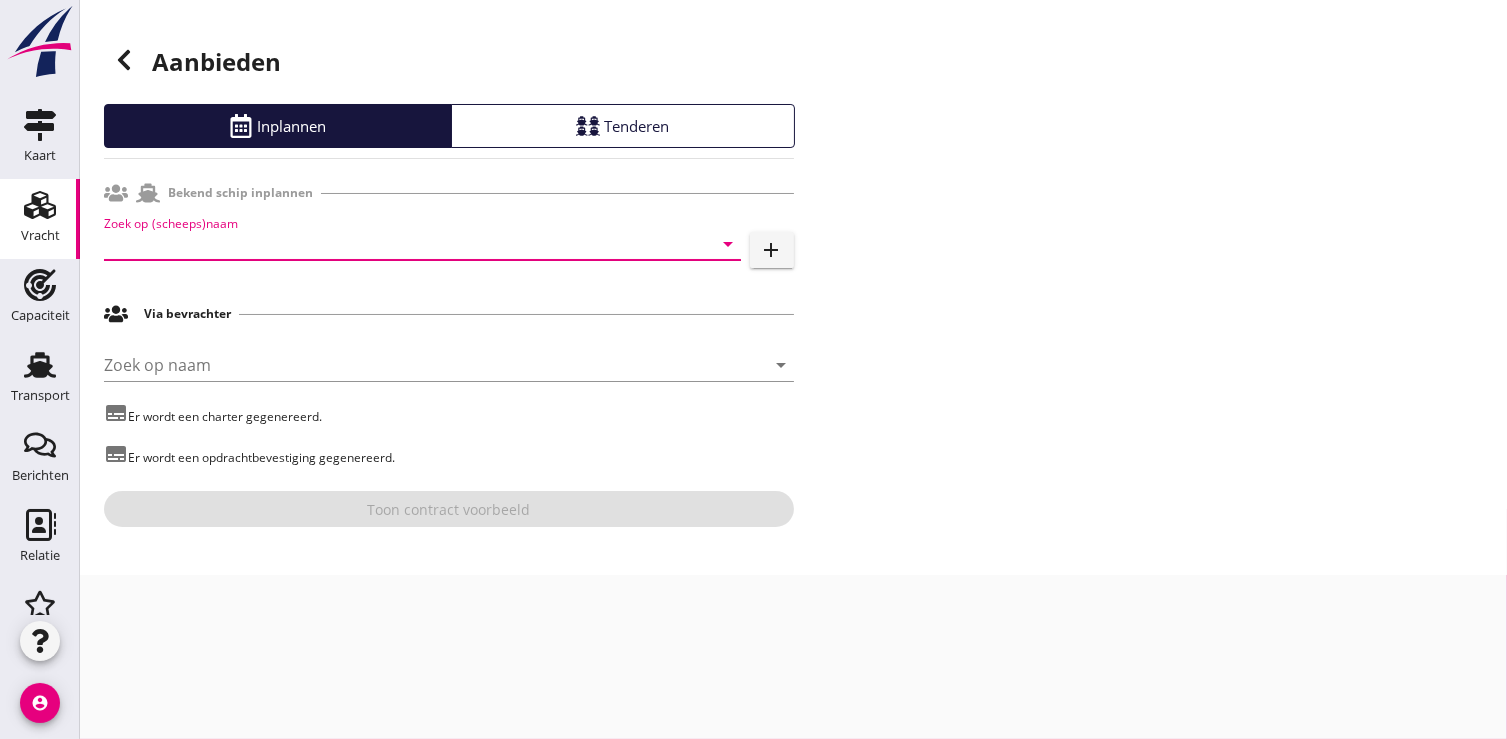 click at bounding box center [394, 244] 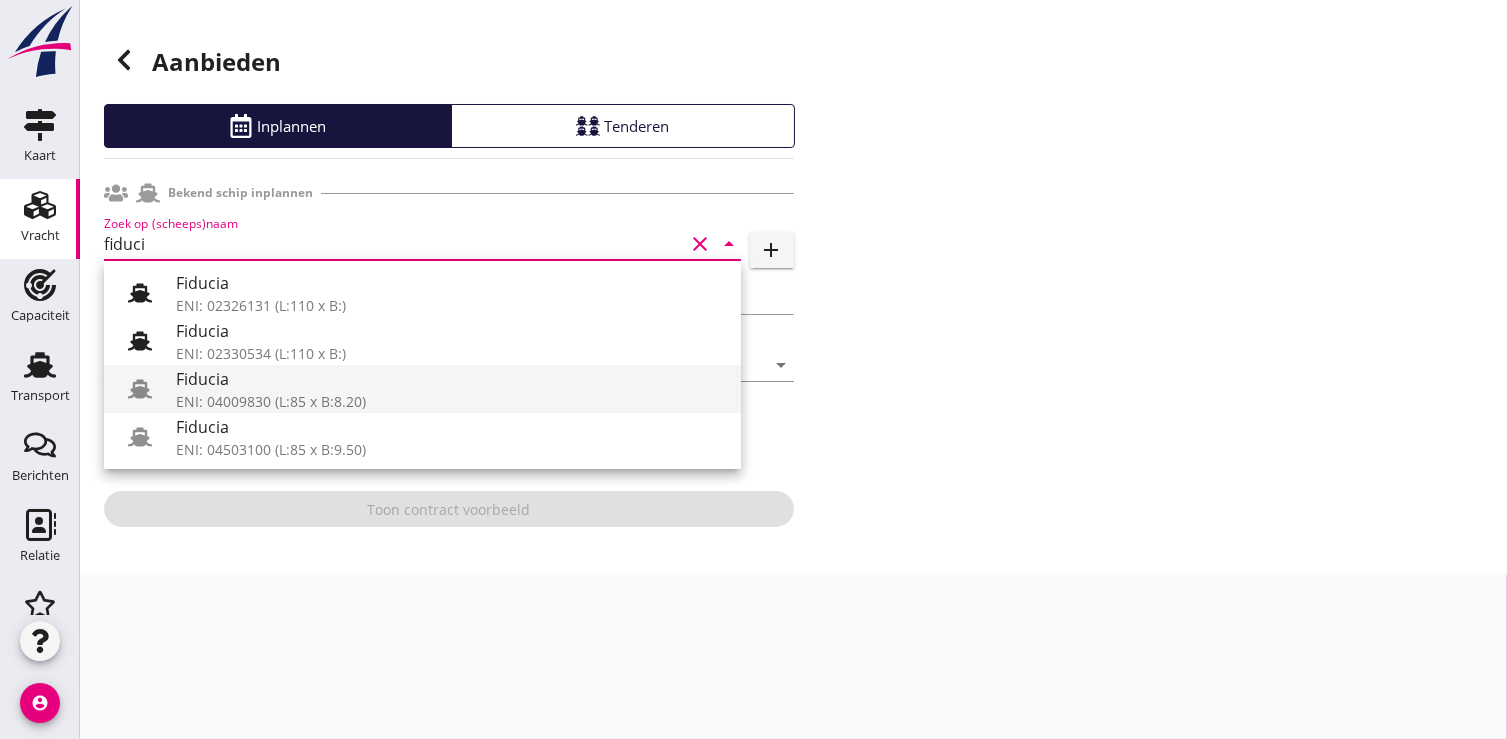 click on "ENI: 04009830 (L:85 x B:8.20)" at bounding box center (450, 401) 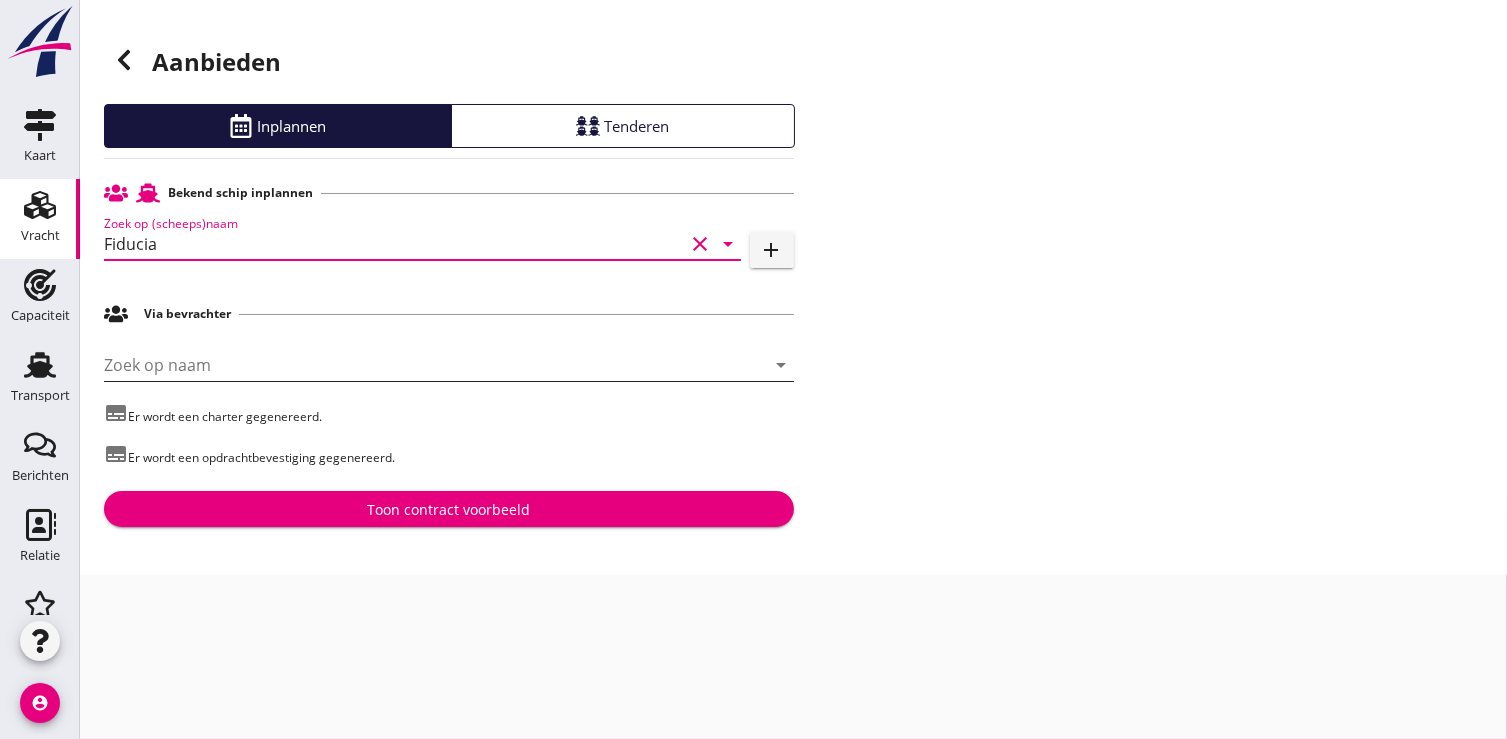 type on "Fiducia" 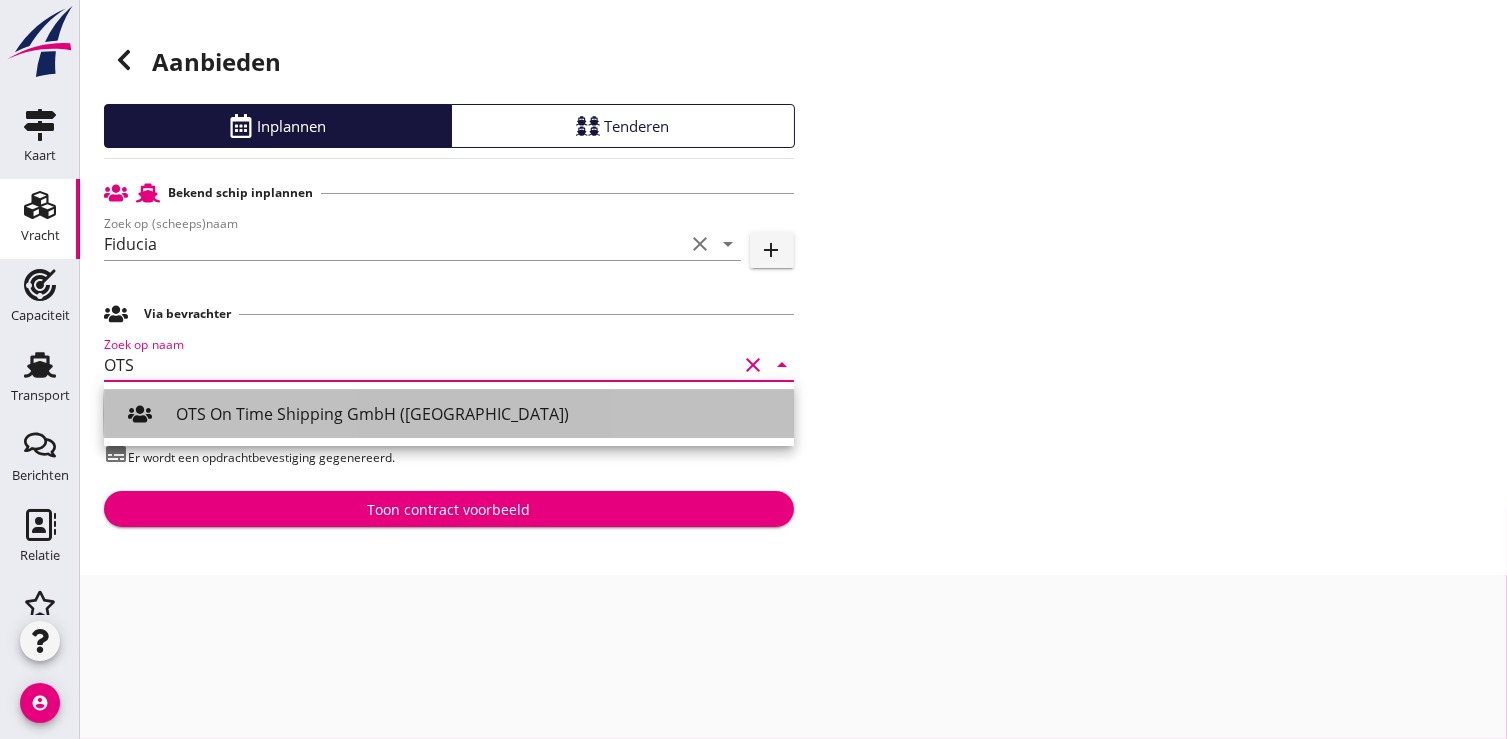 click on "OTS On Time Shipping GmbH ([GEOGRAPHIC_DATA])" at bounding box center [477, 414] 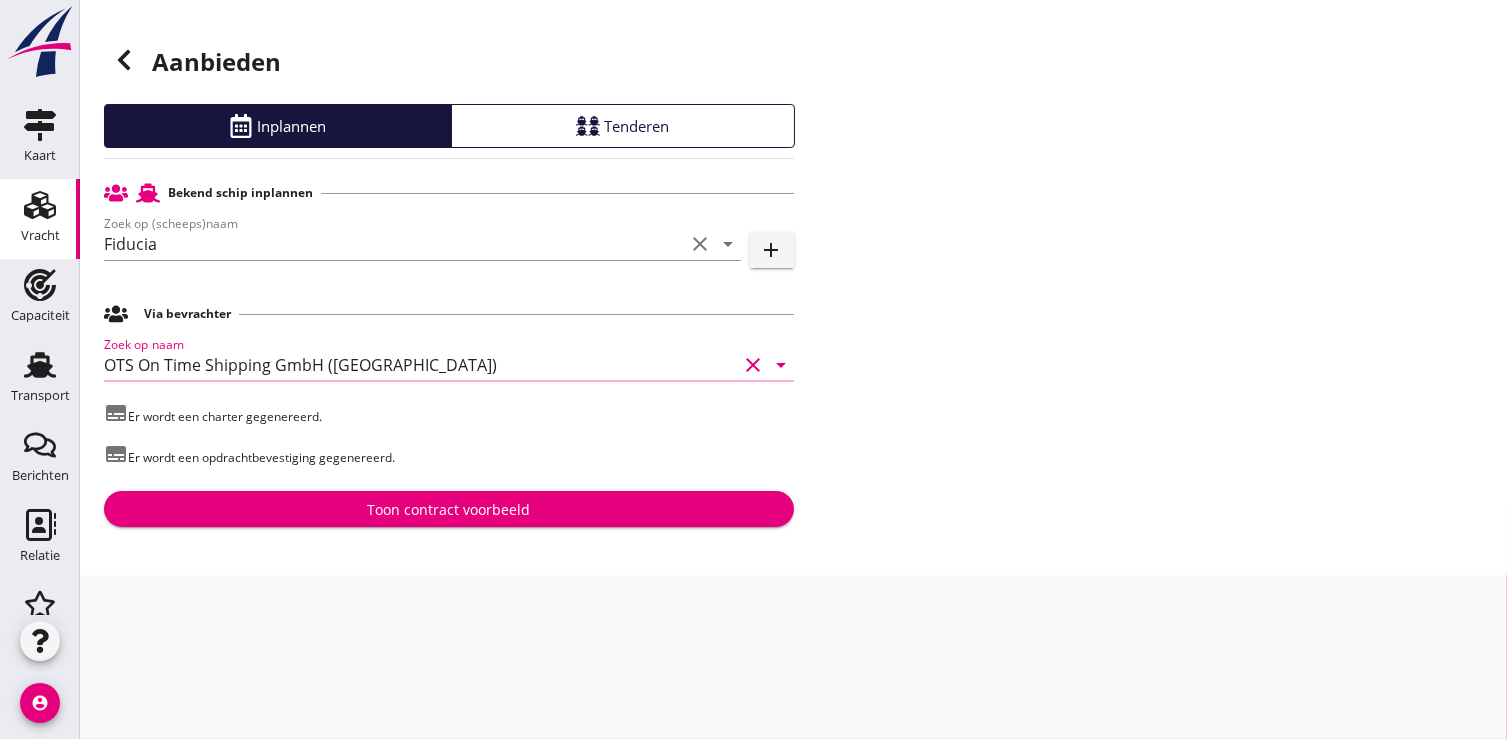 type on "OTS On Time Shipping GmbH ([GEOGRAPHIC_DATA])" 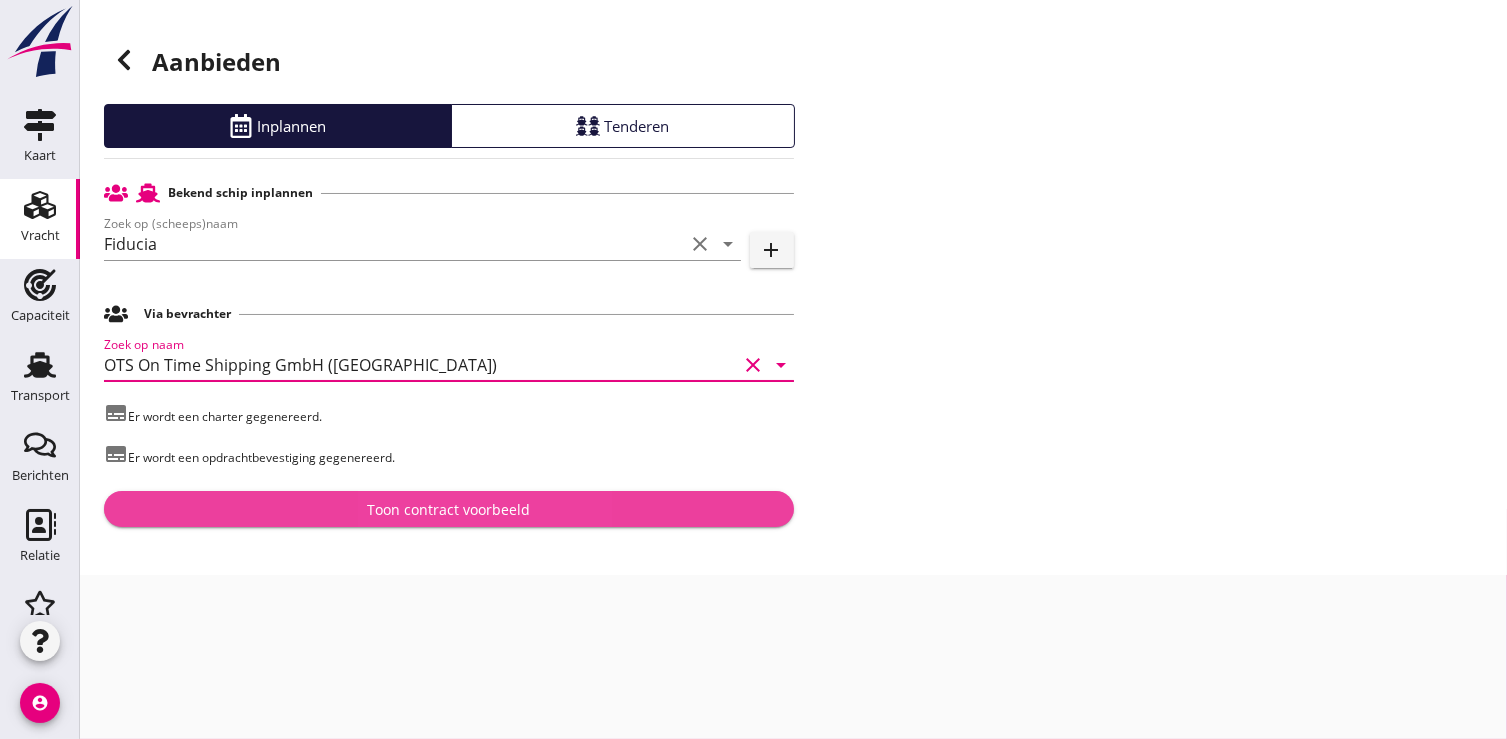 click on "Toon contract voorbeeld" at bounding box center (448, 509) 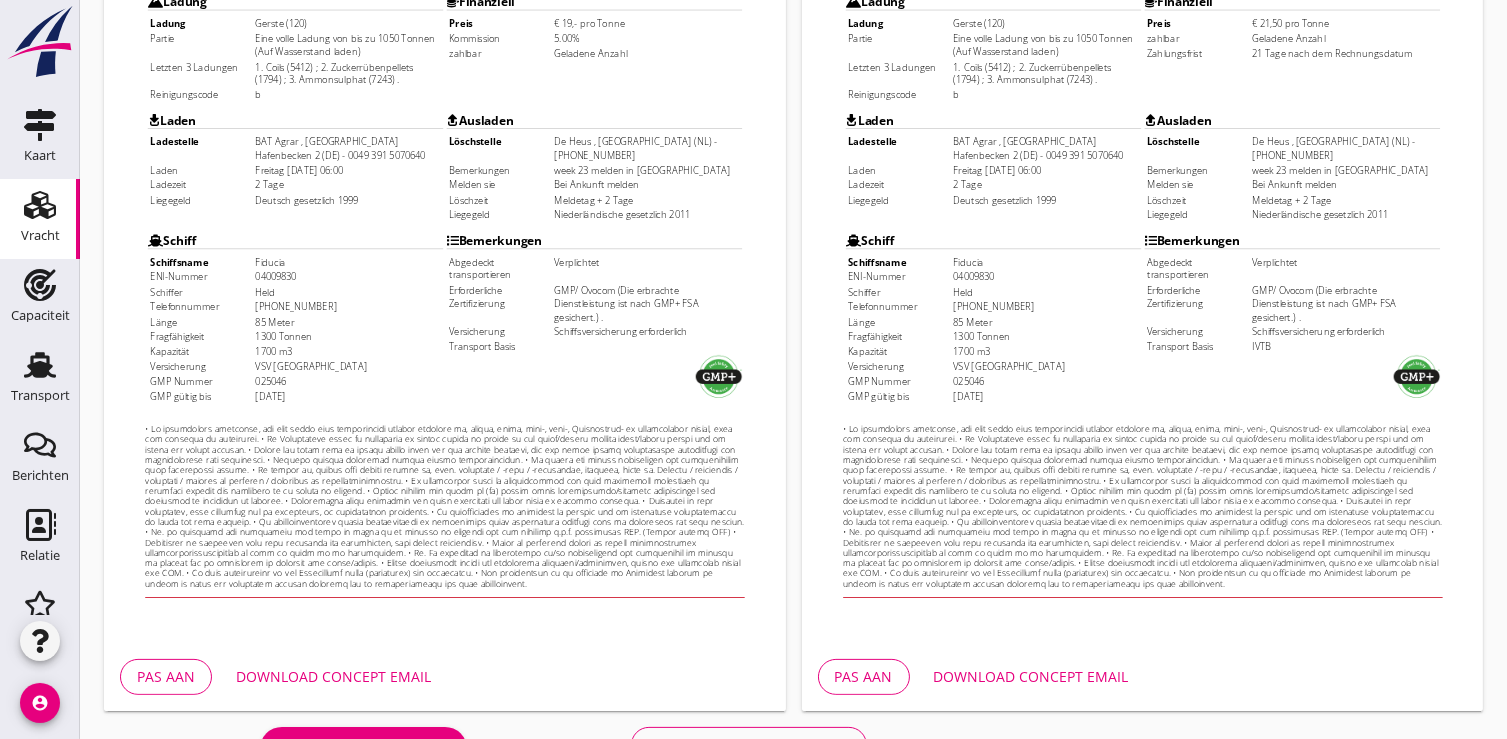 scroll, scrollTop: 583, scrollLeft: 0, axis: vertical 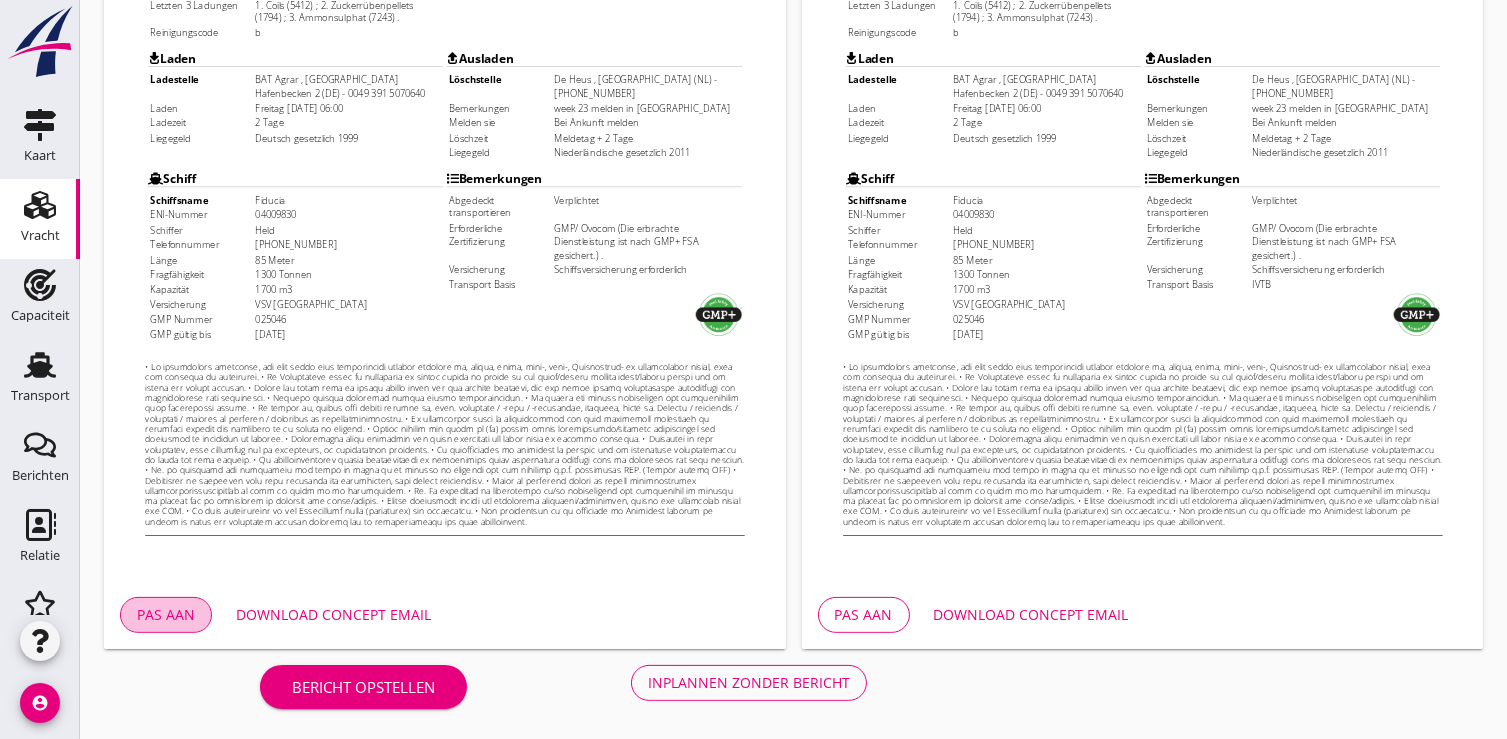 click on "Pas aan" at bounding box center (166, 614) 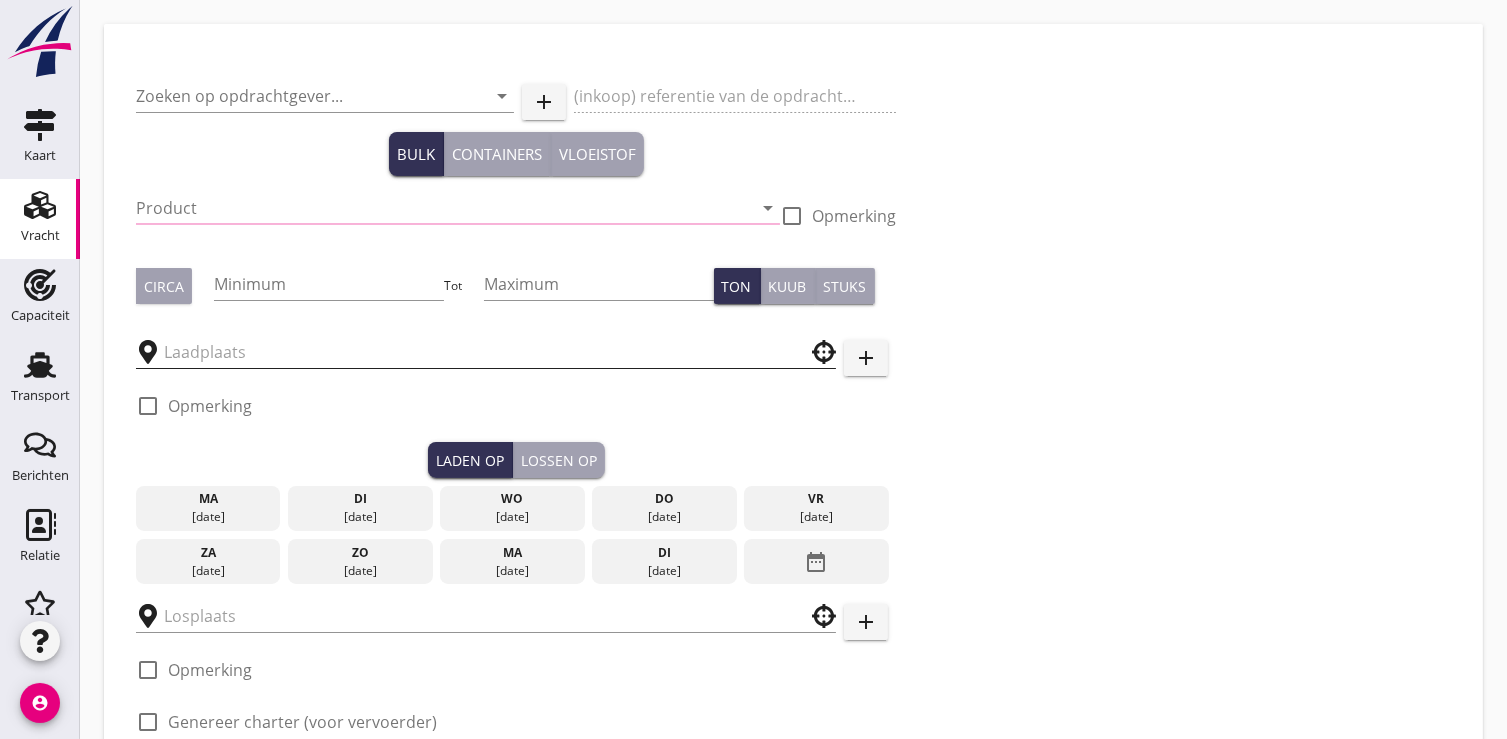 type on "BAT Agrar GmbH & Co. KG" 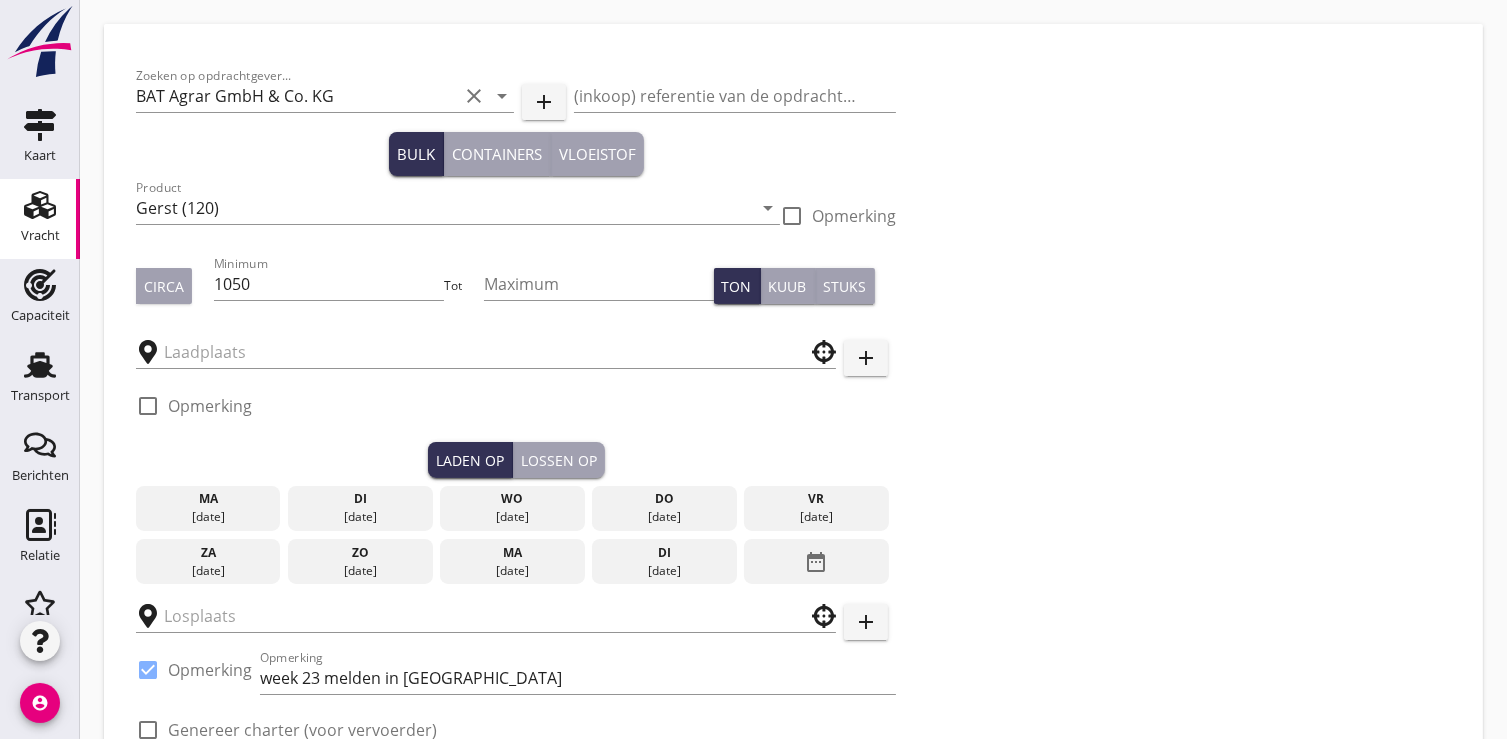 type on "BAT Agrar" 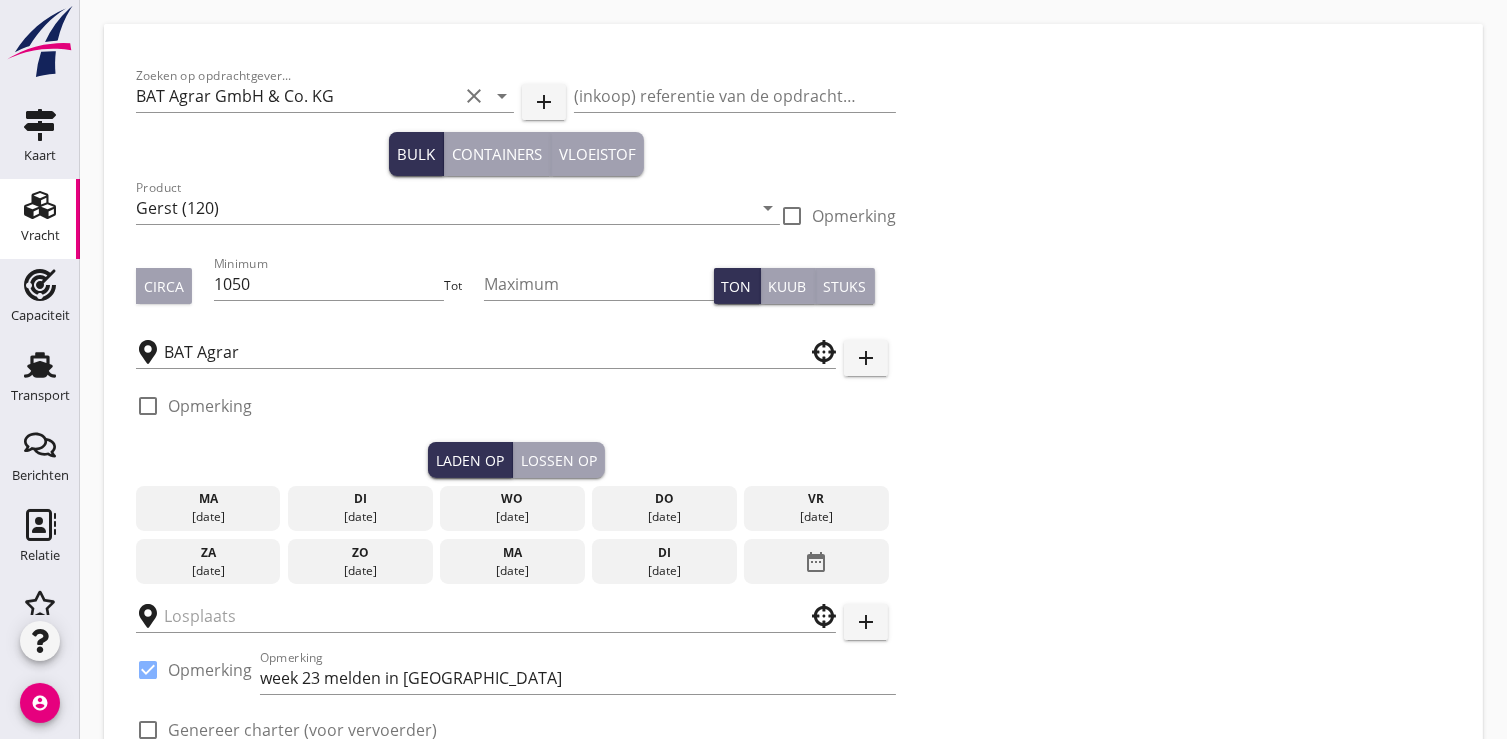 type on "De Heus" 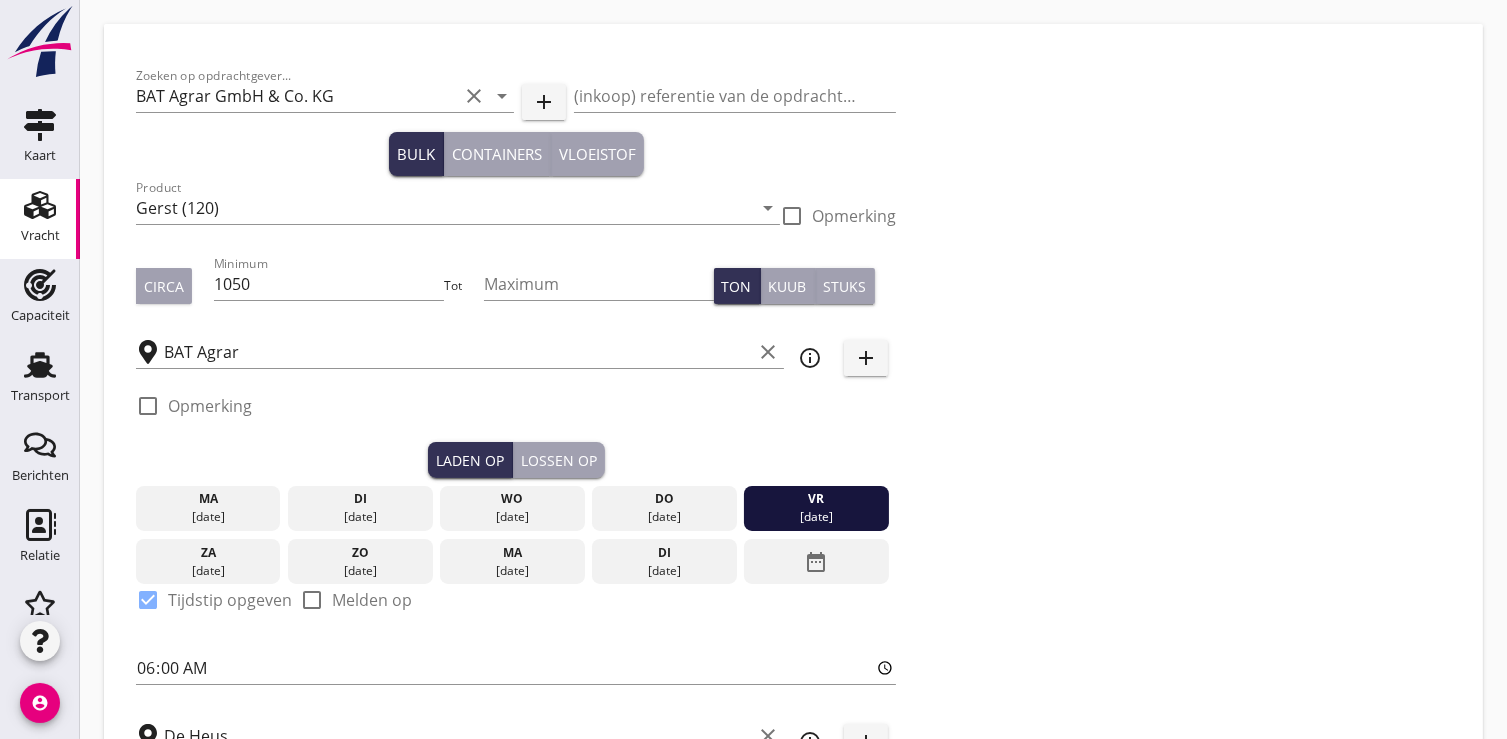 type on "19" 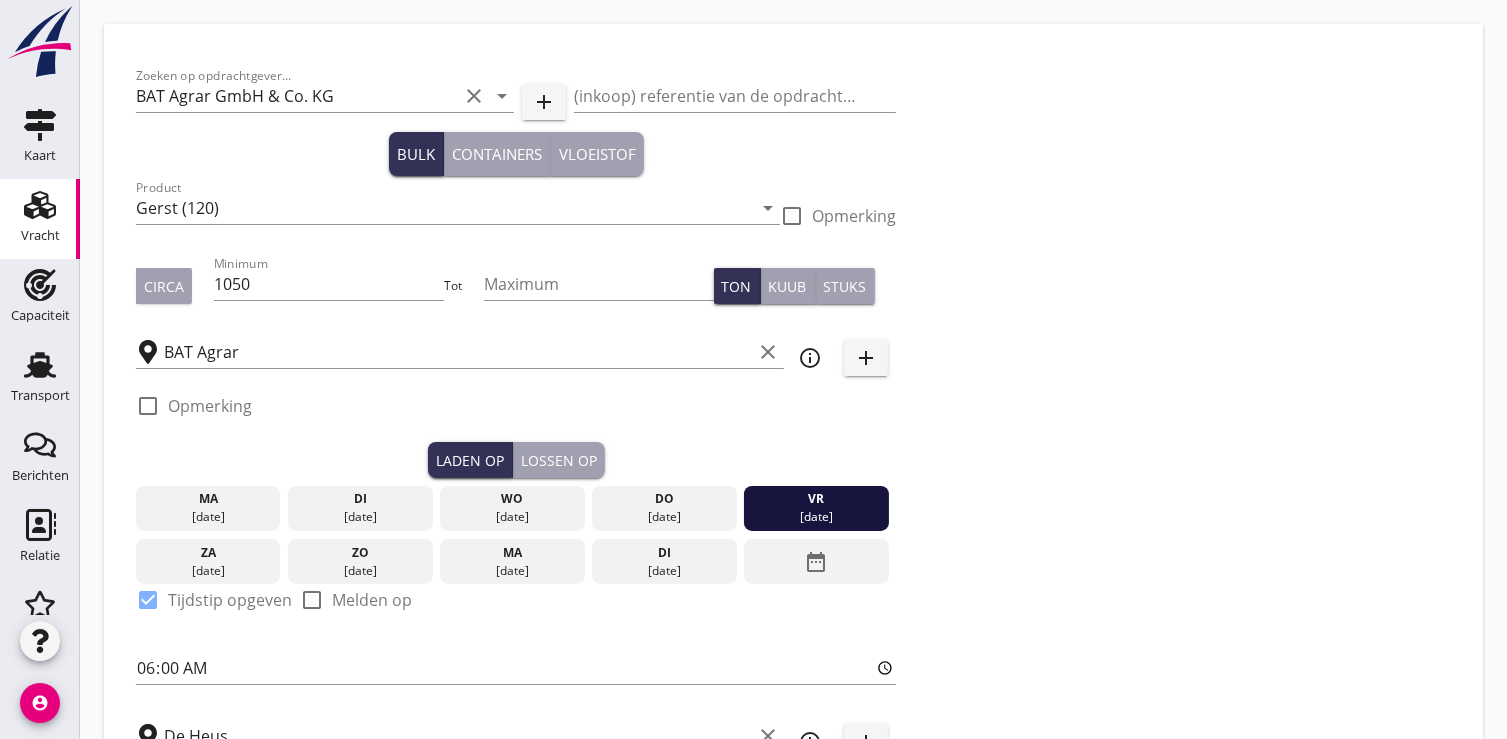 checkbox on "false" 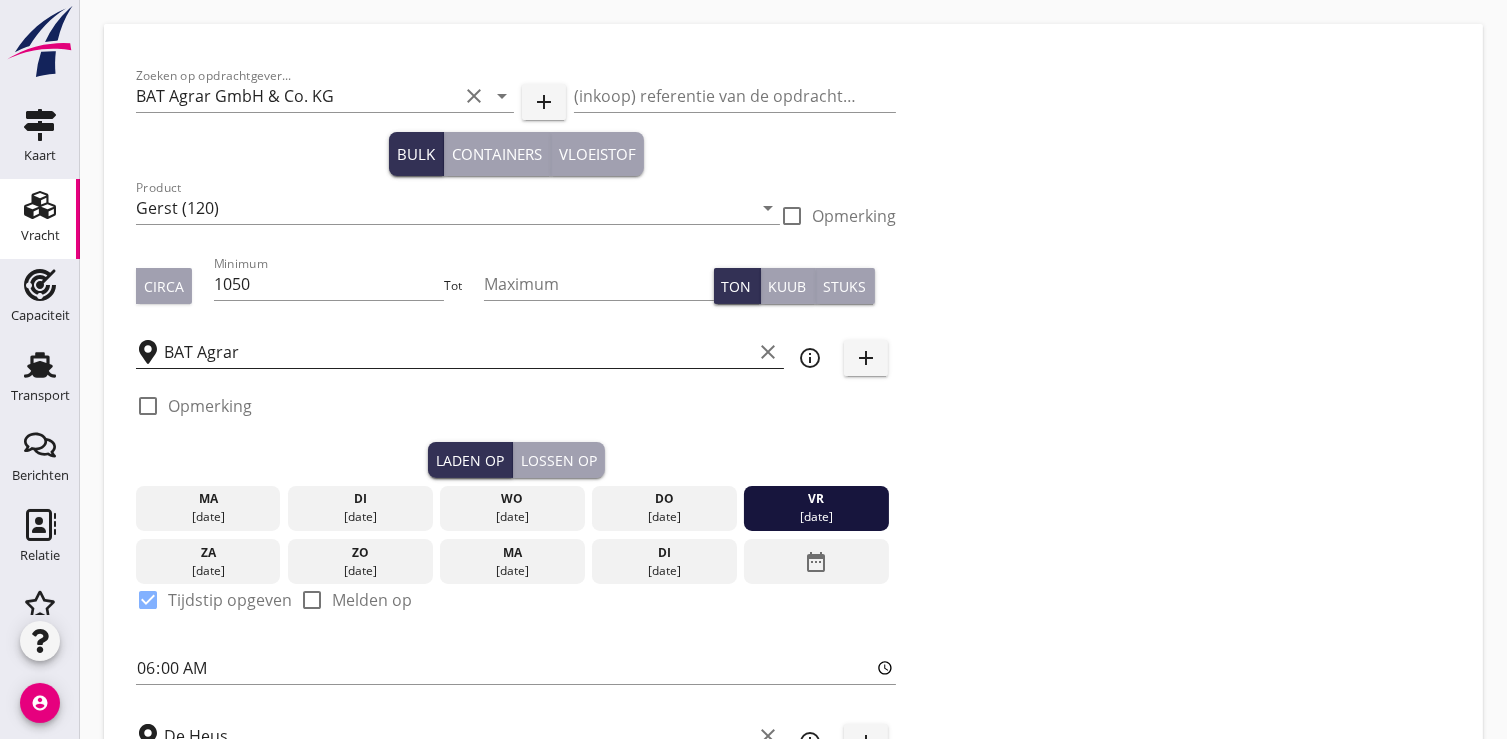 scroll, scrollTop: 0, scrollLeft: 0, axis: both 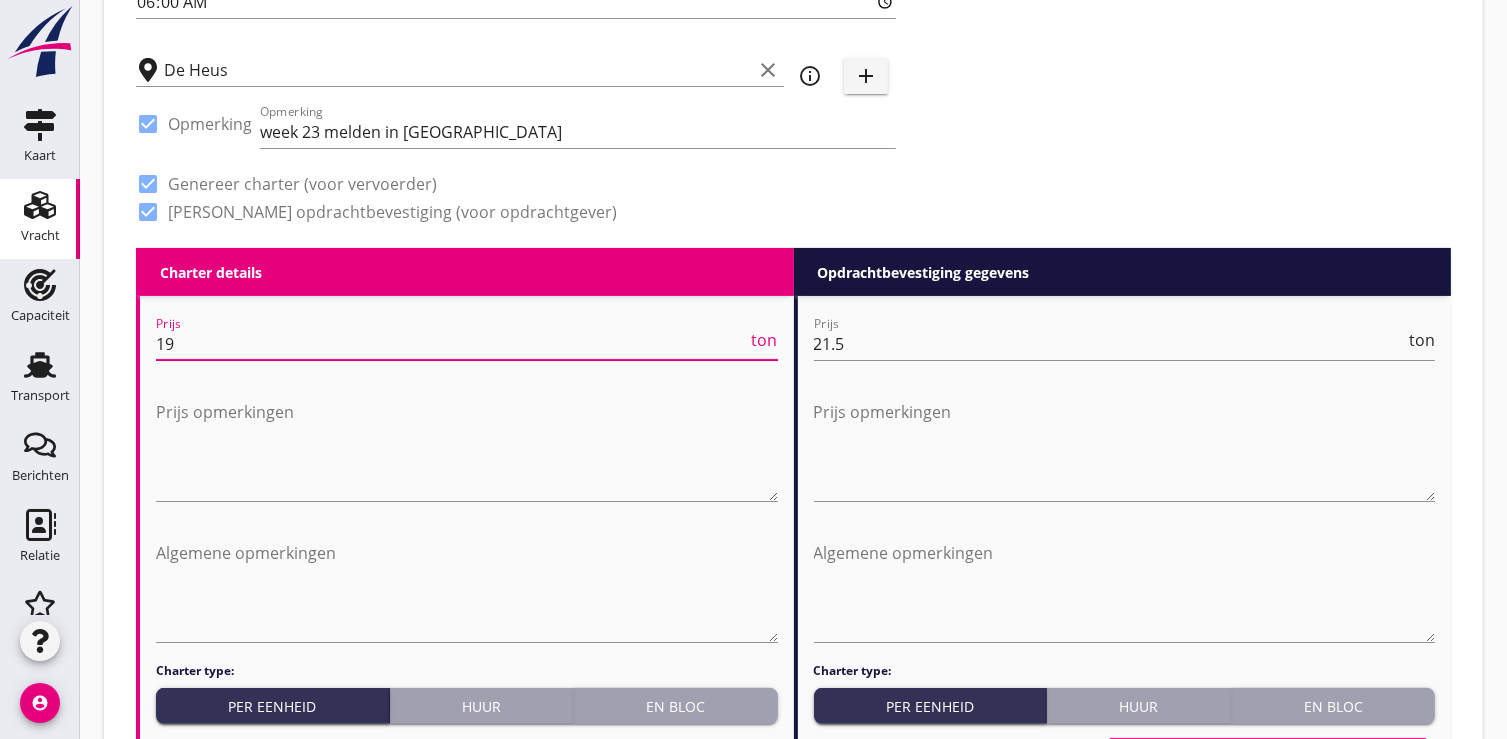 click on "19" at bounding box center (452, 344) 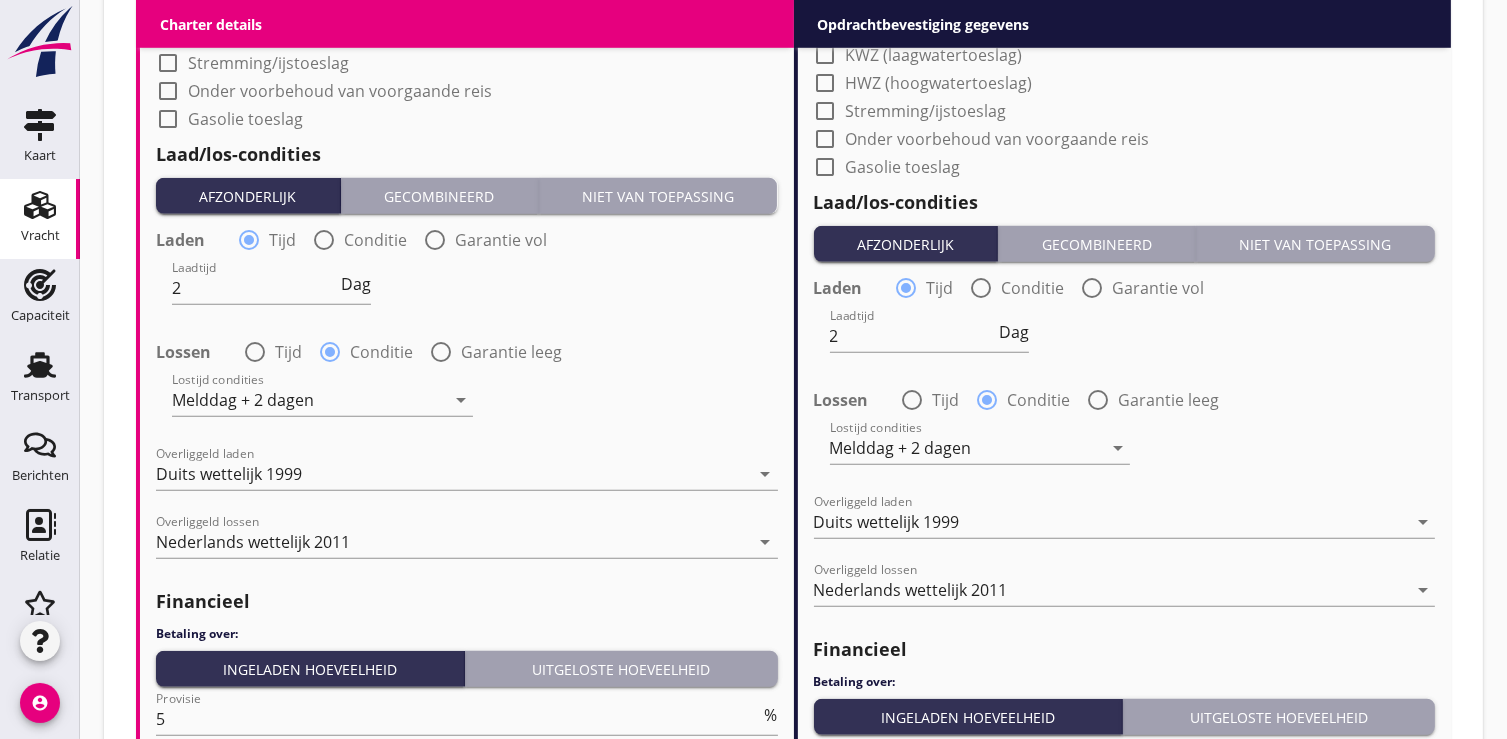 scroll, scrollTop: 2333, scrollLeft: 0, axis: vertical 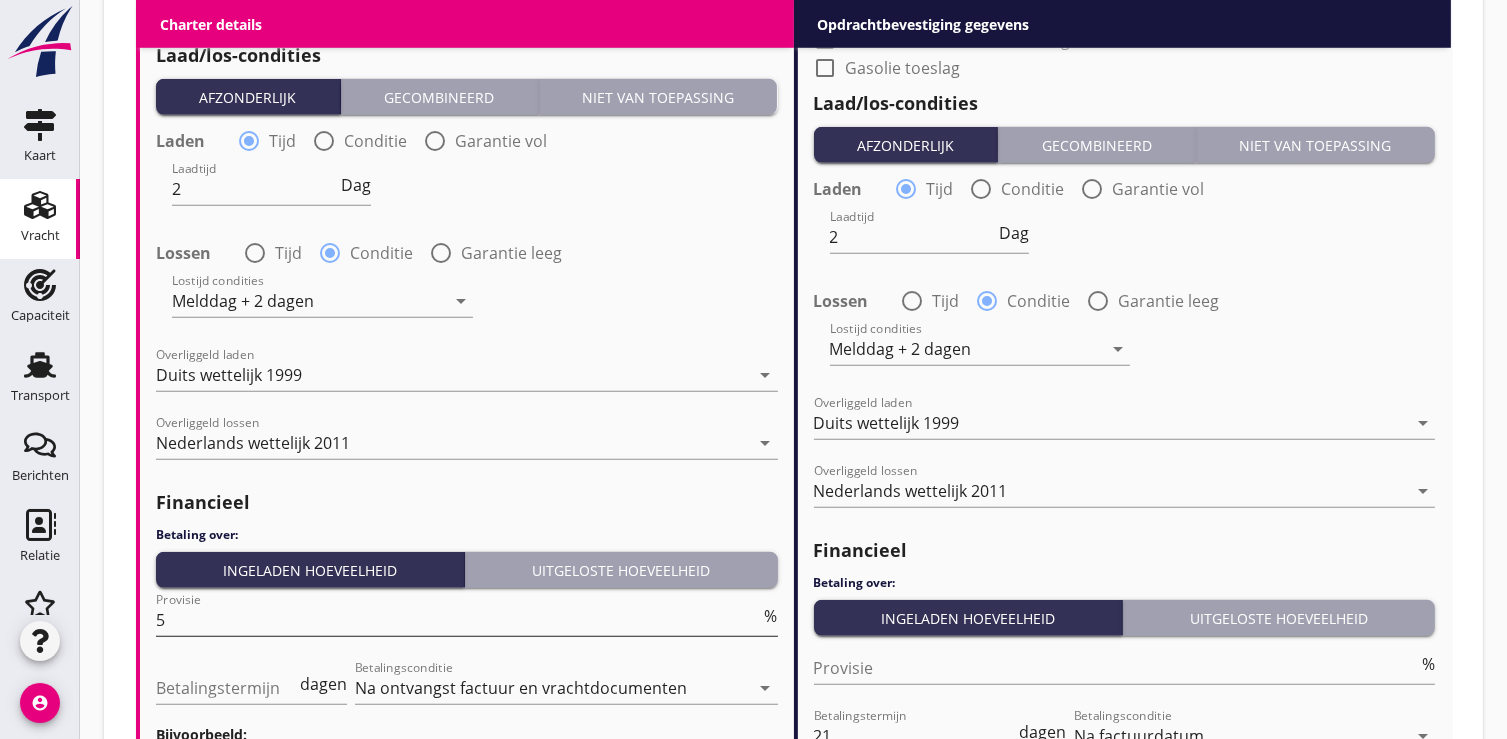 type on "18.25" 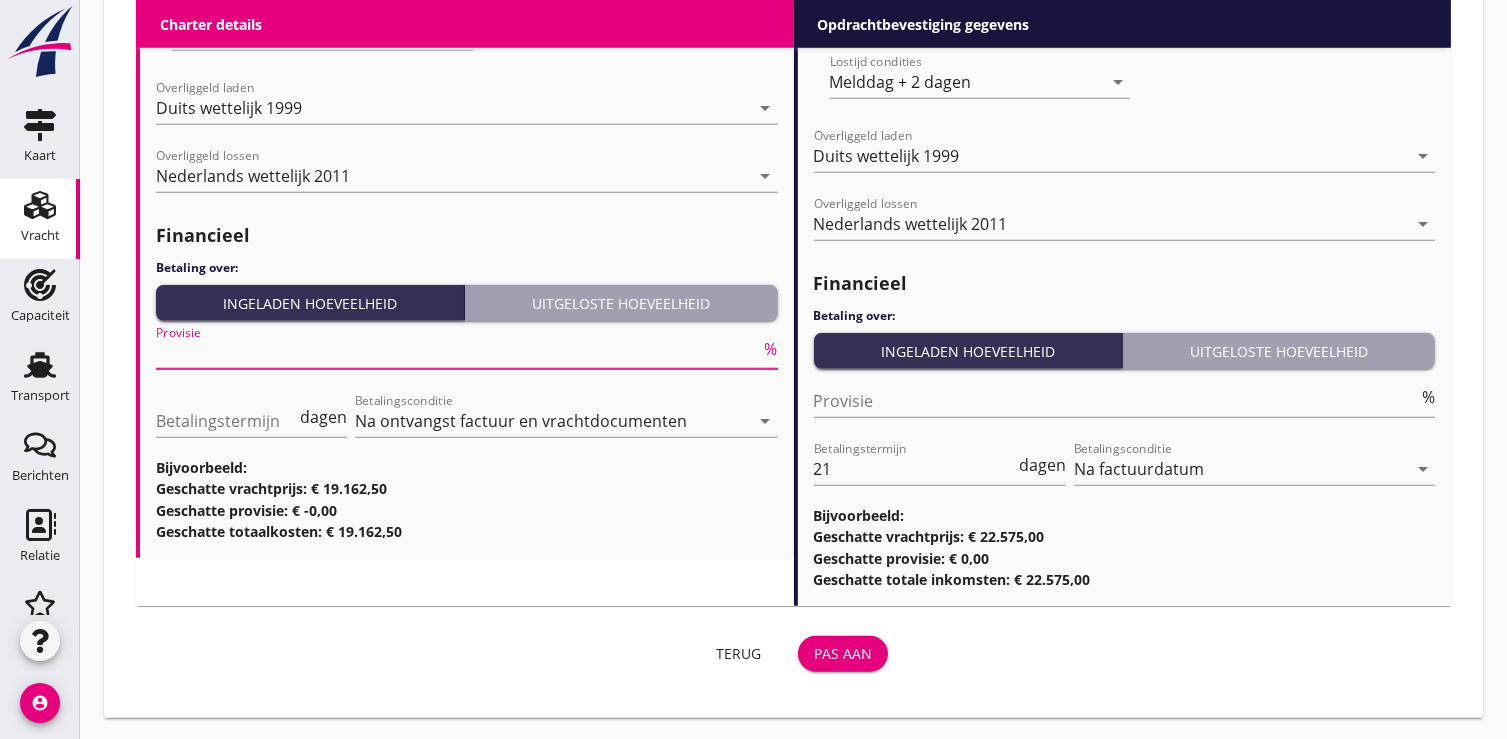 scroll, scrollTop: 2601, scrollLeft: 0, axis: vertical 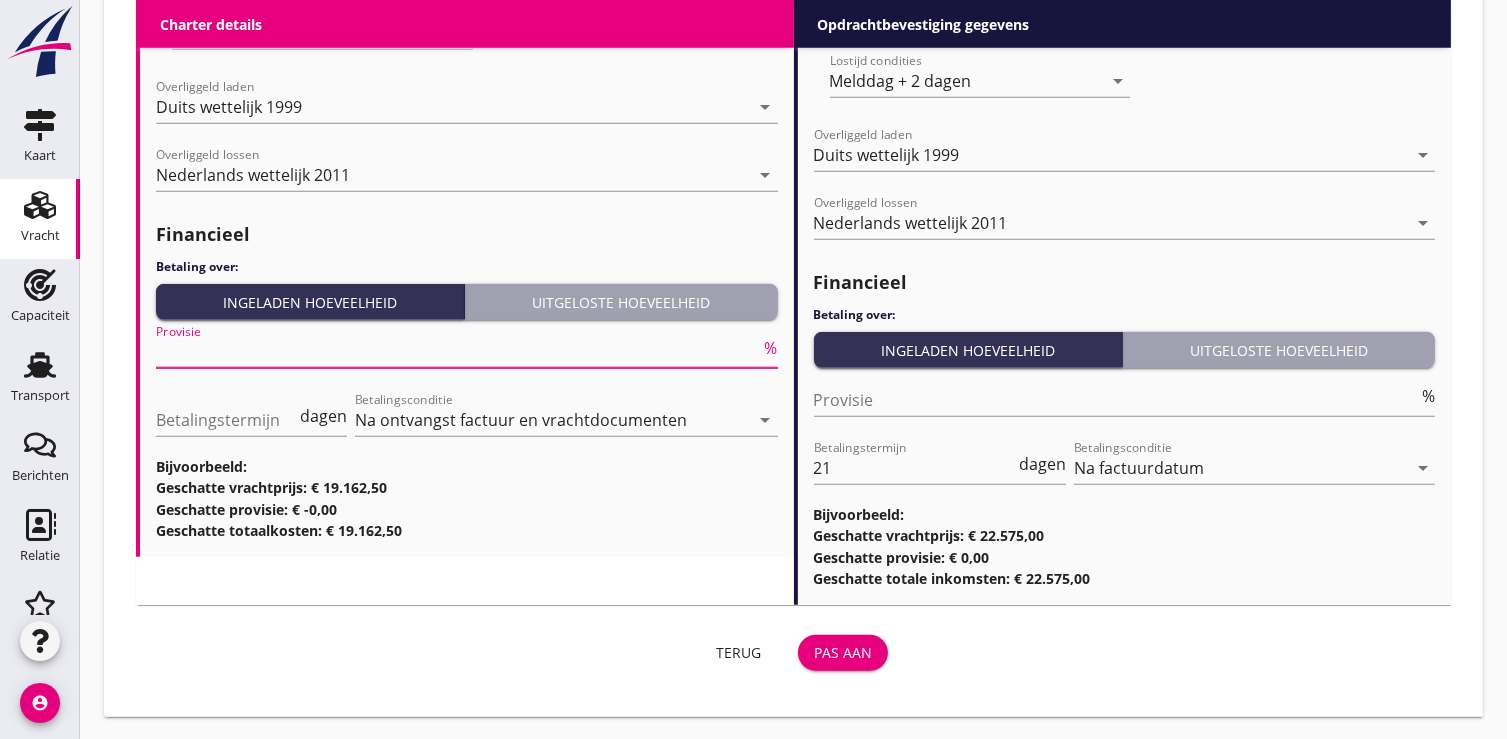 type 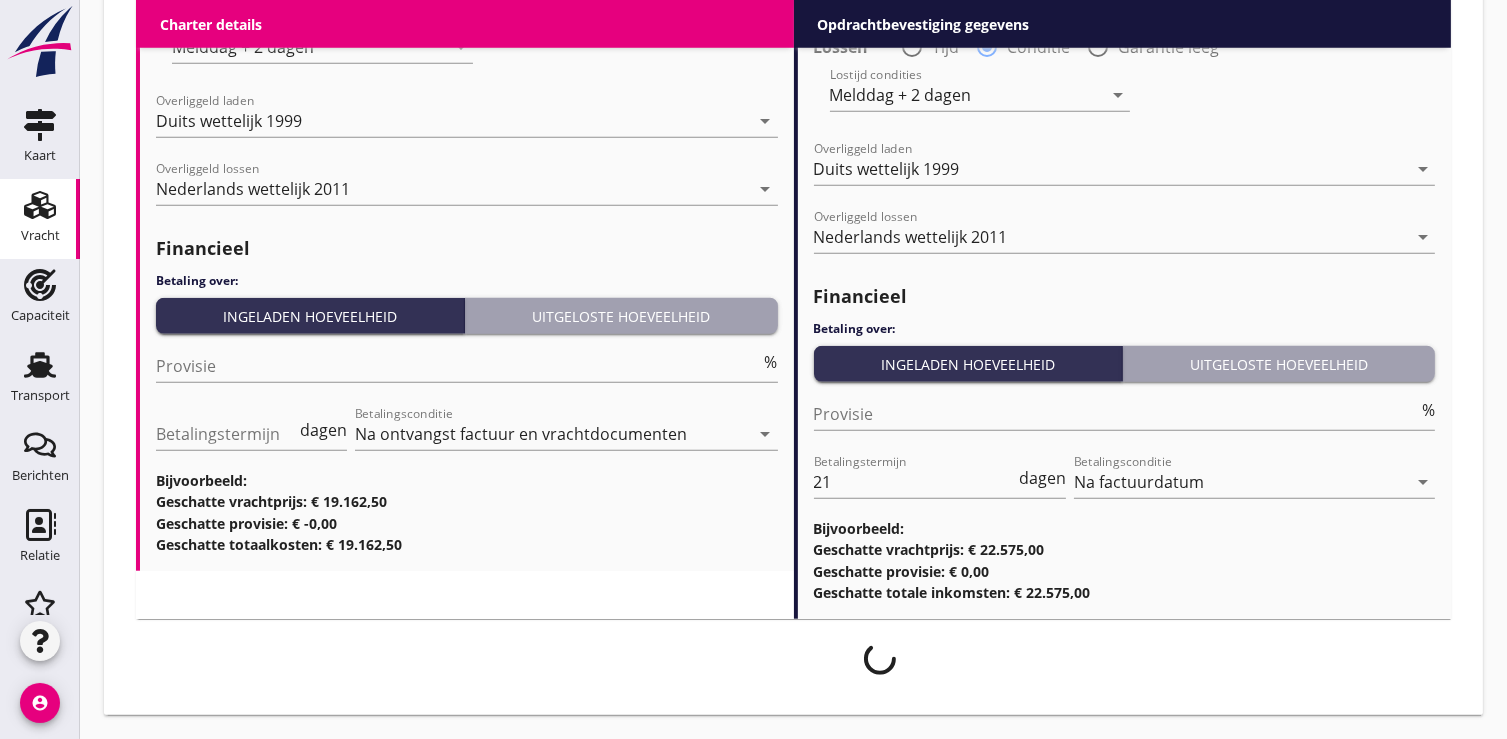scroll, scrollTop: 2584, scrollLeft: 0, axis: vertical 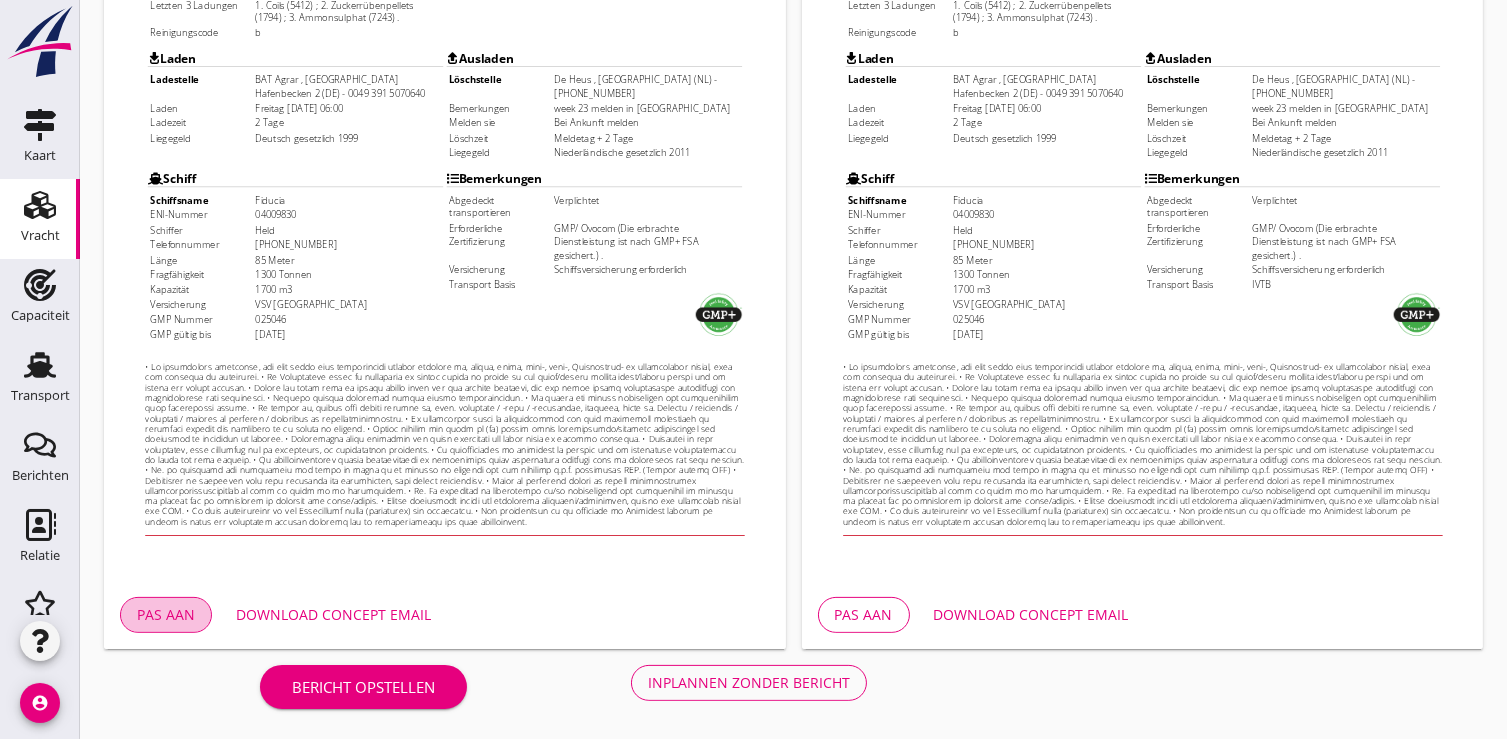 click on "Pas aan" at bounding box center [166, 614] 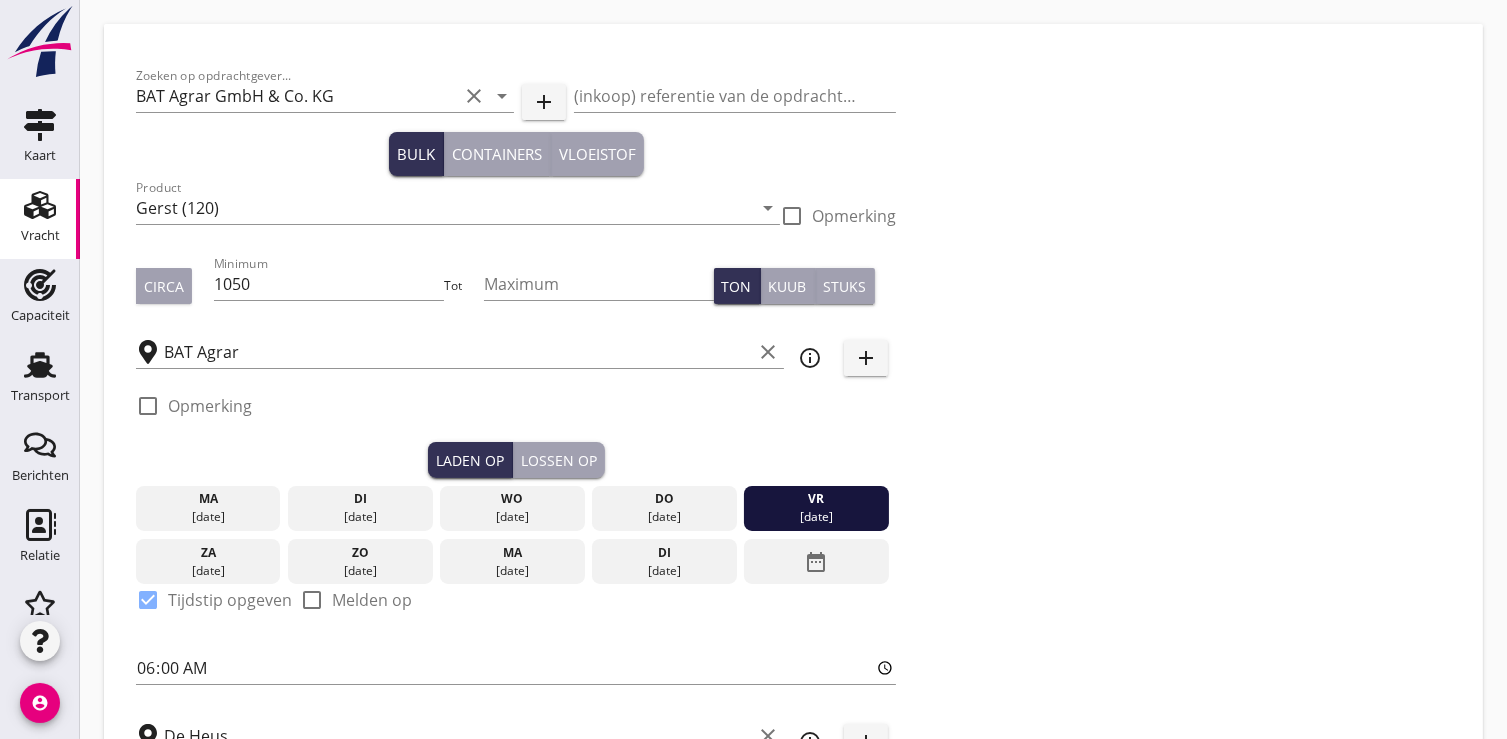 scroll, scrollTop: 444, scrollLeft: 0, axis: vertical 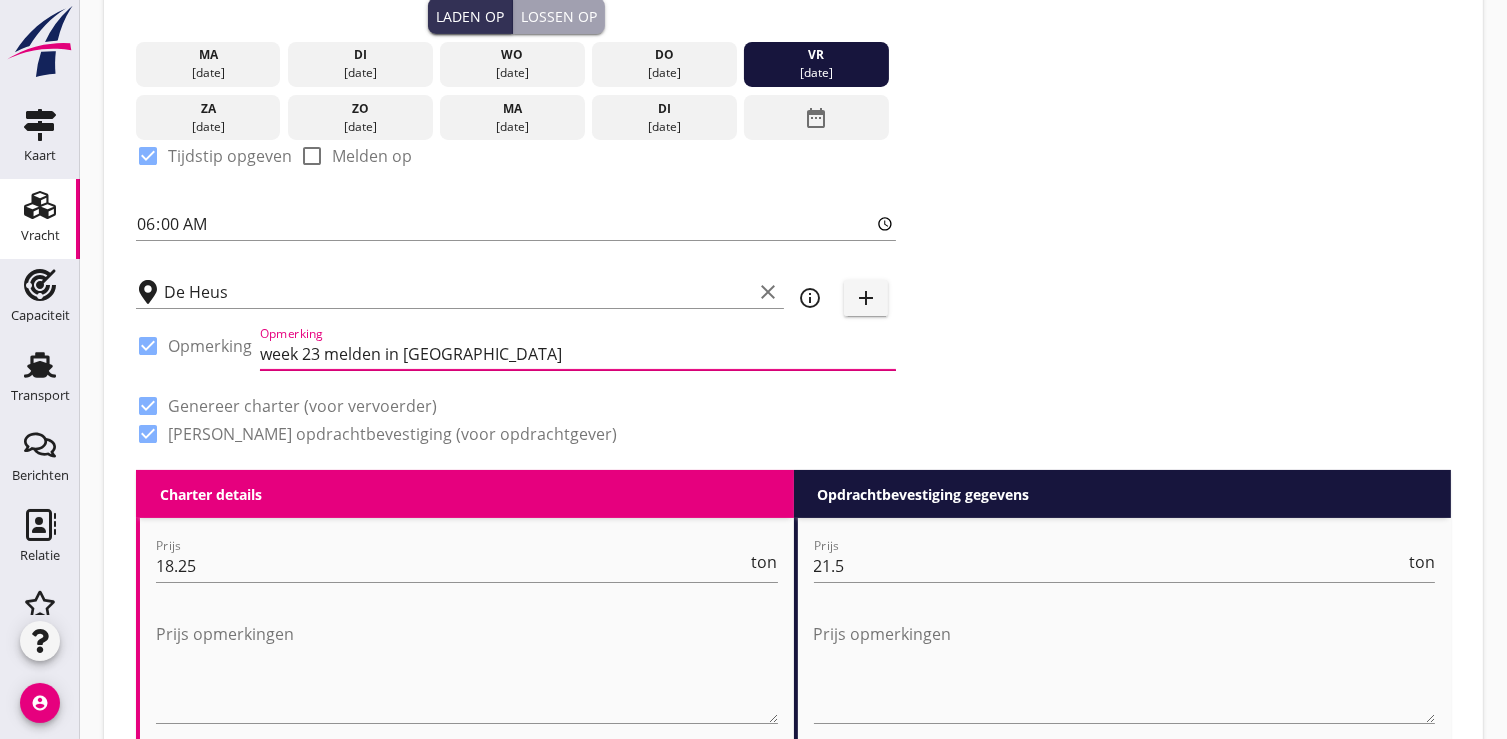 click on "week 23 melden in [GEOGRAPHIC_DATA]" at bounding box center [578, 354] 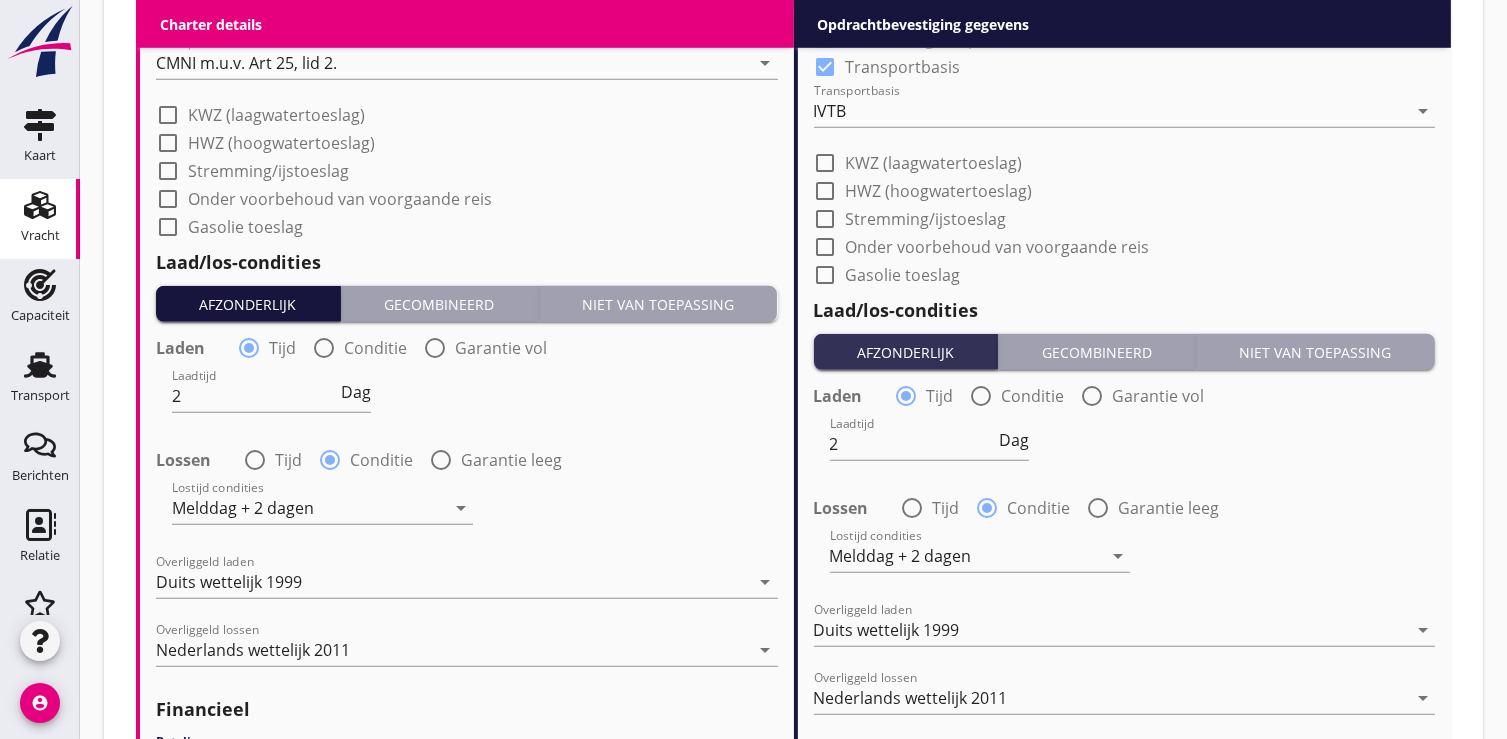 scroll, scrollTop: 2333, scrollLeft: 0, axis: vertical 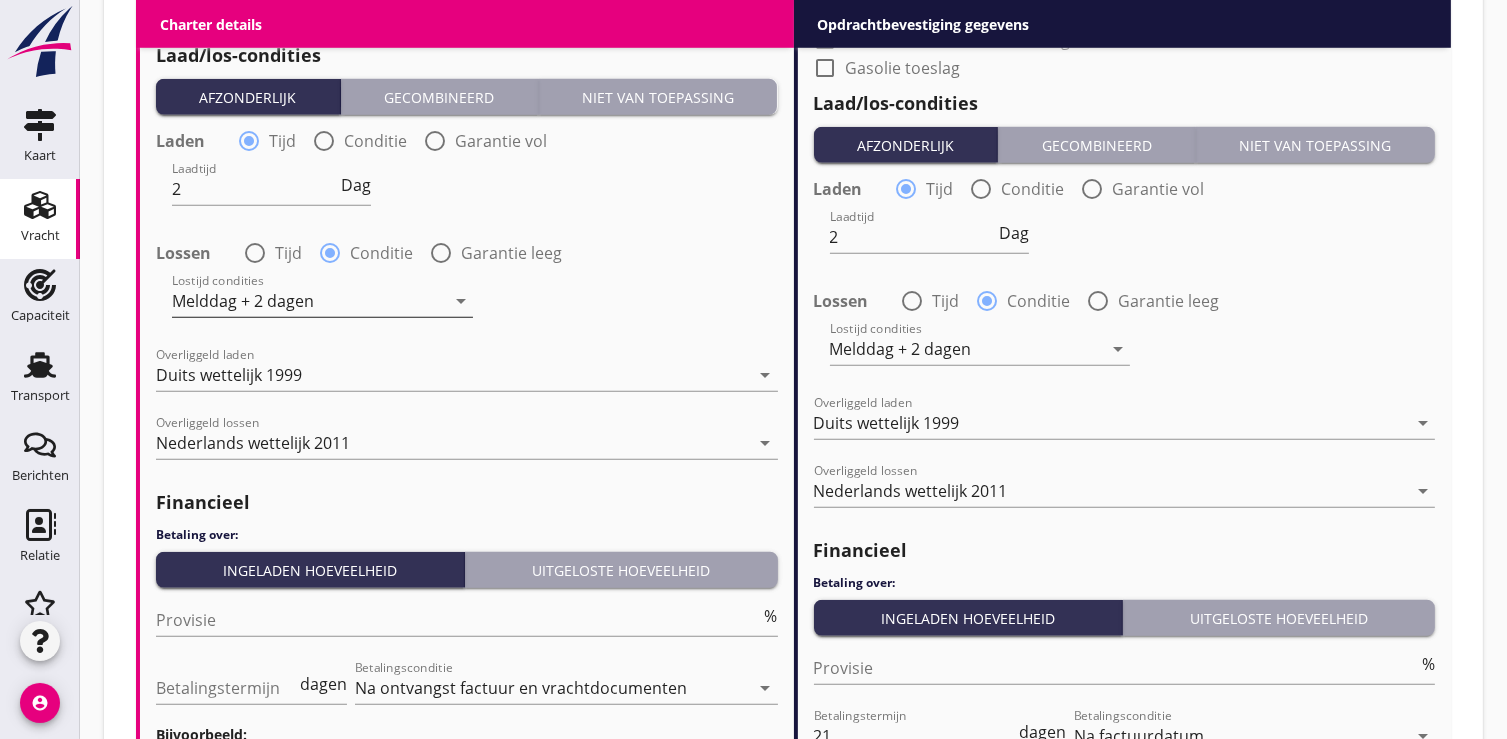 type on "week 32 melden in [GEOGRAPHIC_DATA]" 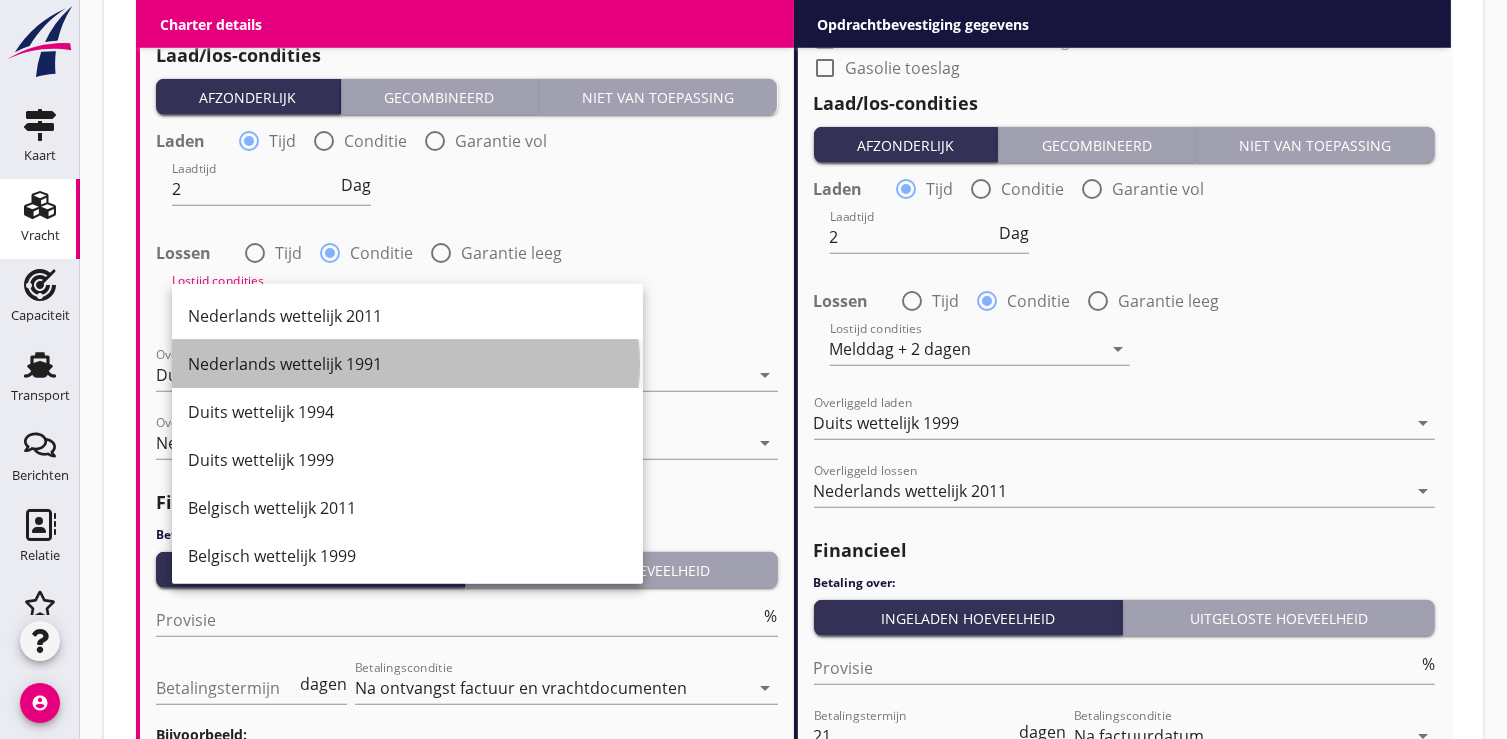 click on "Nederlands wettelijk 1991" at bounding box center [407, 364] 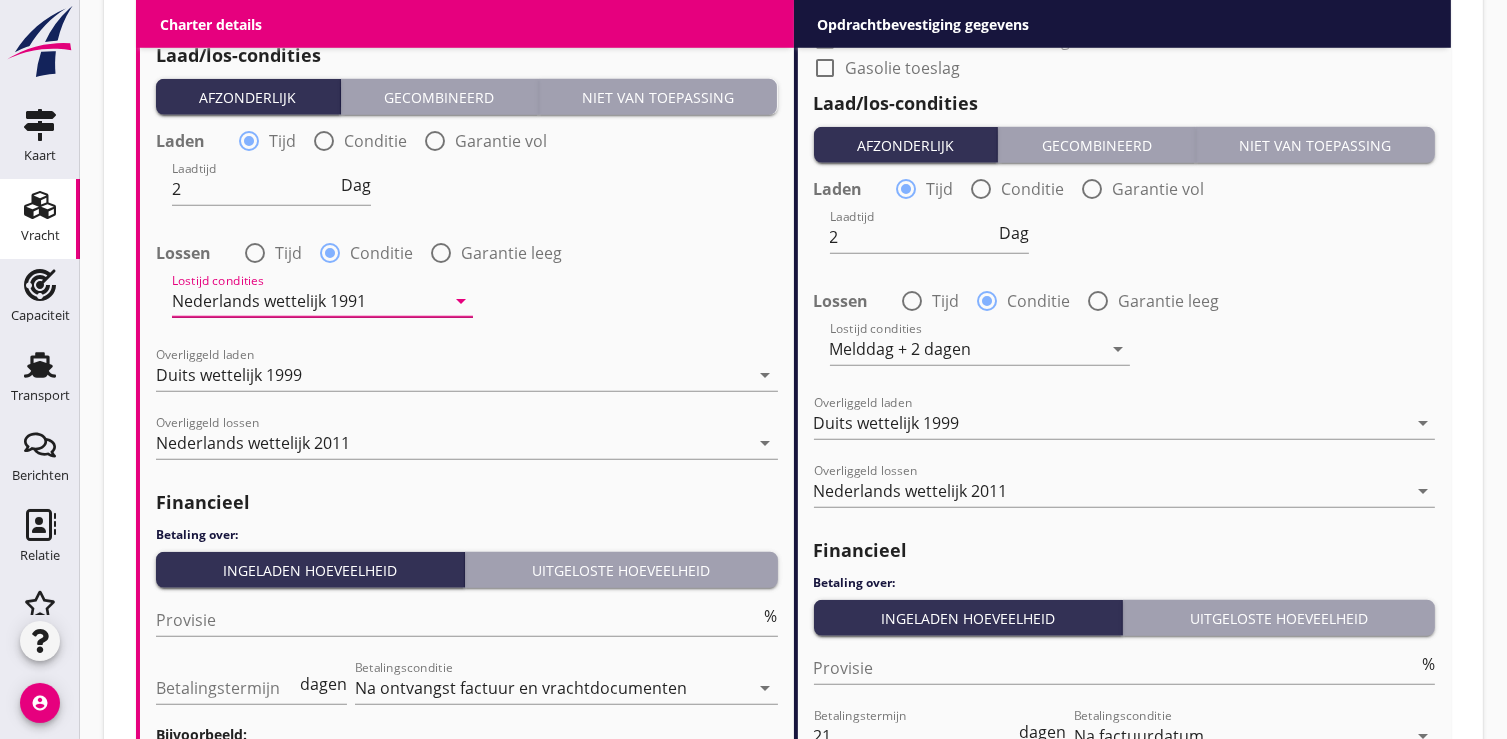 click on "Nederlands wettelijk 1991" at bounding box center [269, 301] 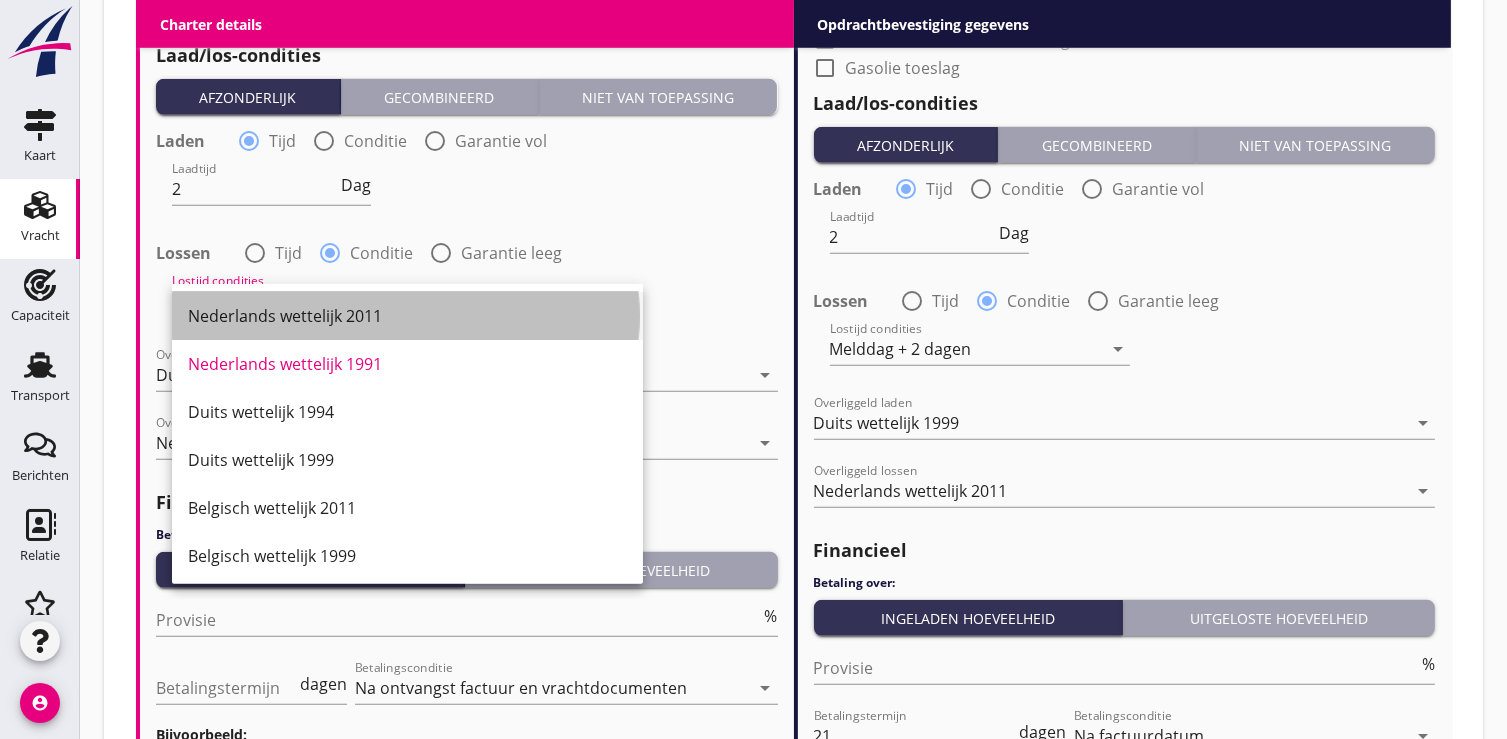 click on "Nederlands wettelijk 2011" at bounding box center (407, 316) 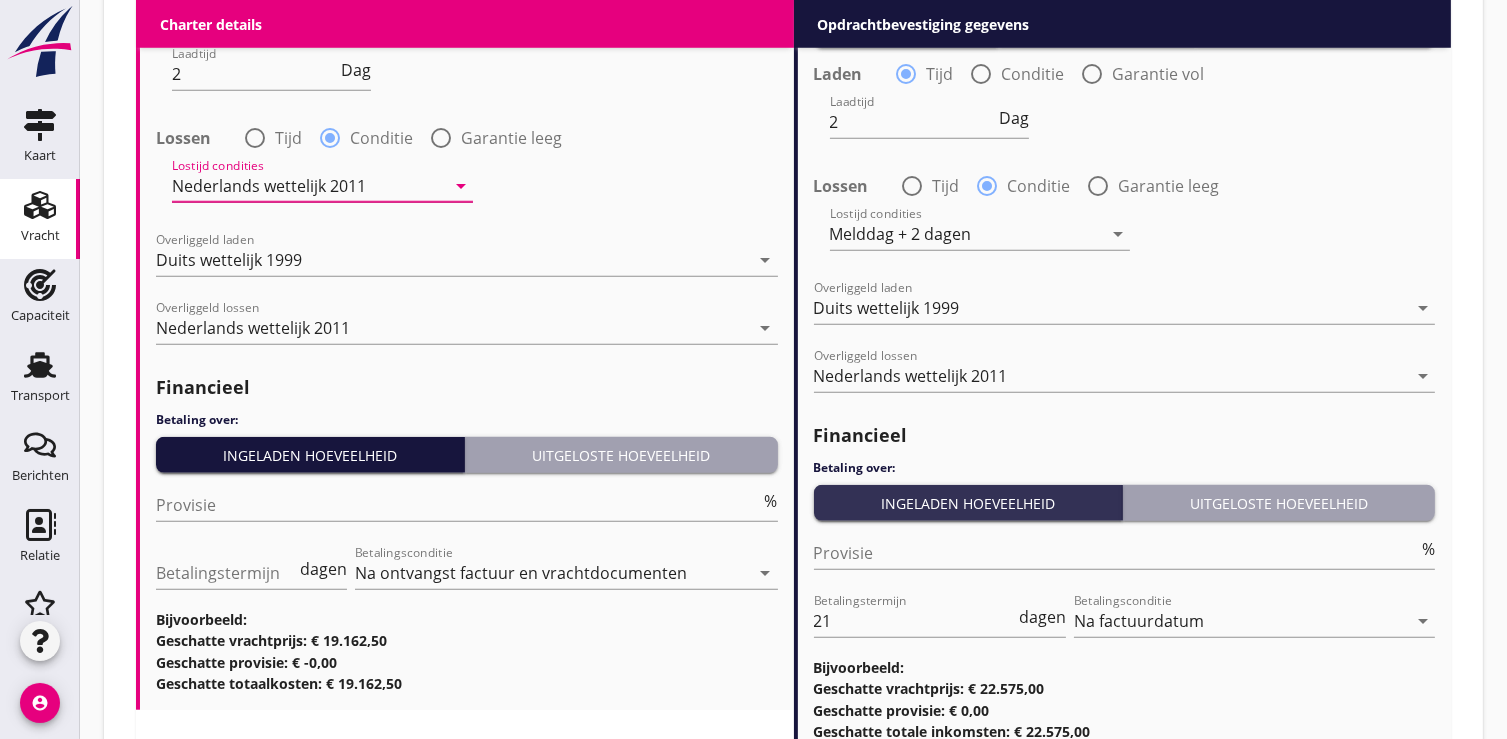 scroll, scrollTop: 2601, scrollLeft: 0, axis: vertical 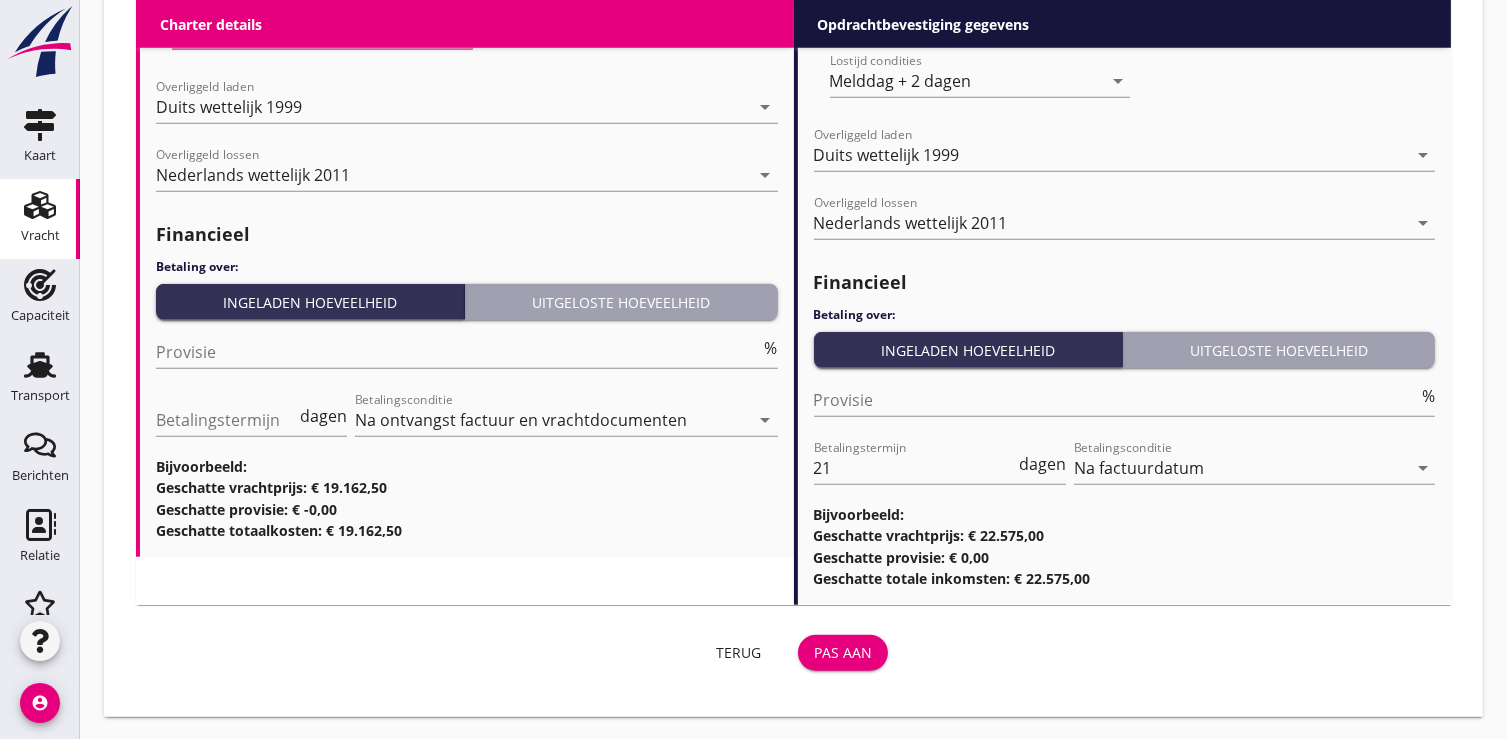 click on "Pas aan" at bounding box center (843, 652) 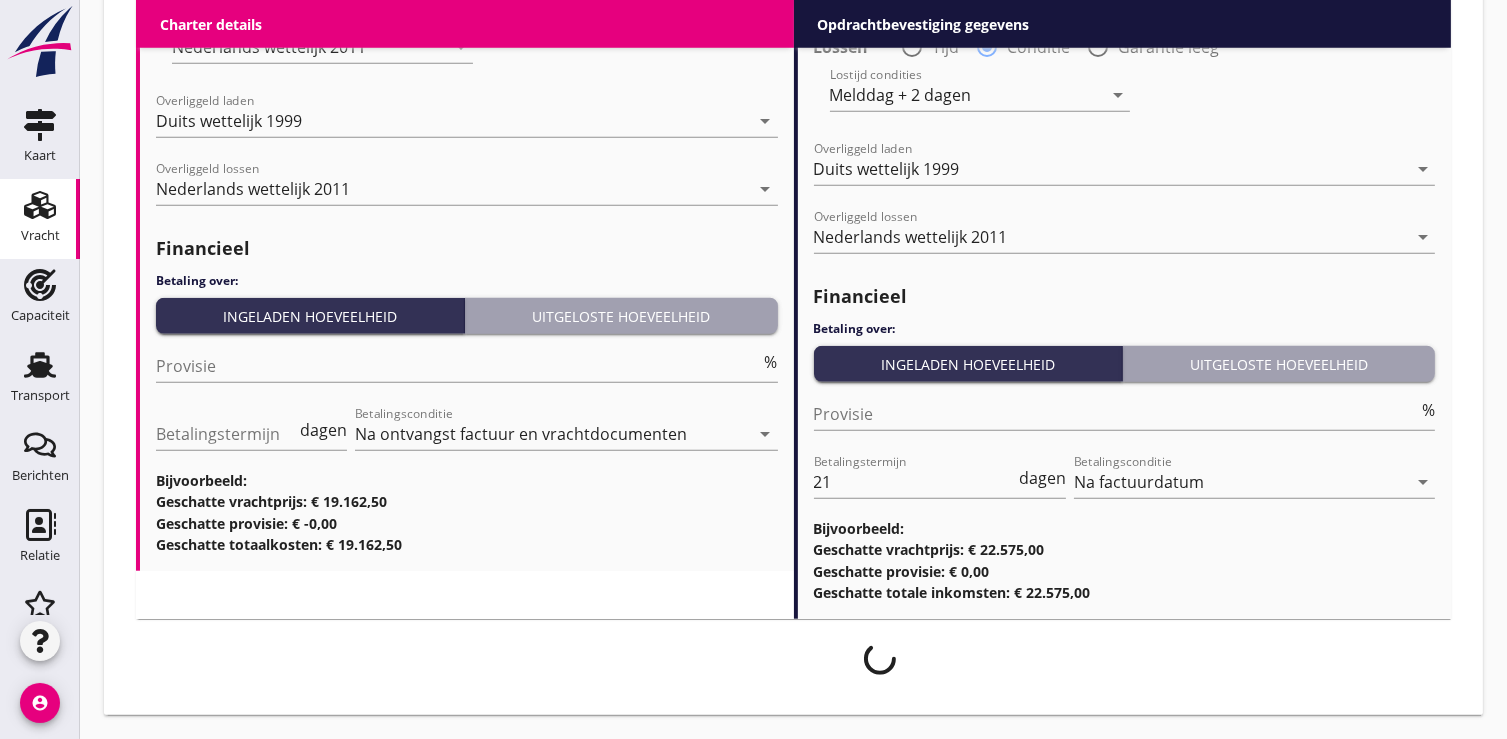 scroll, scrollTop: 2584, scrollLeft: 0, axis: vertical 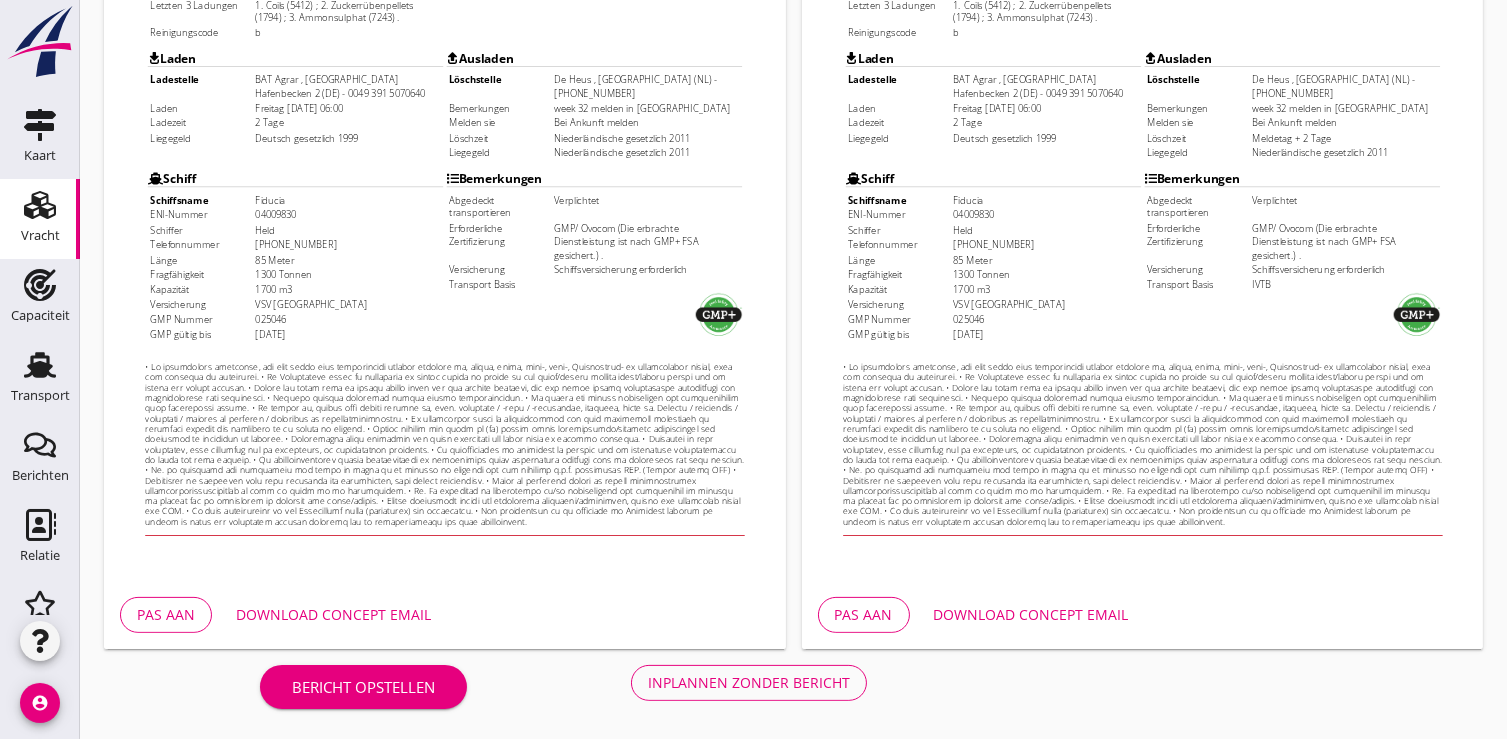click on "Download concept email" at bounding box center (333, 614) 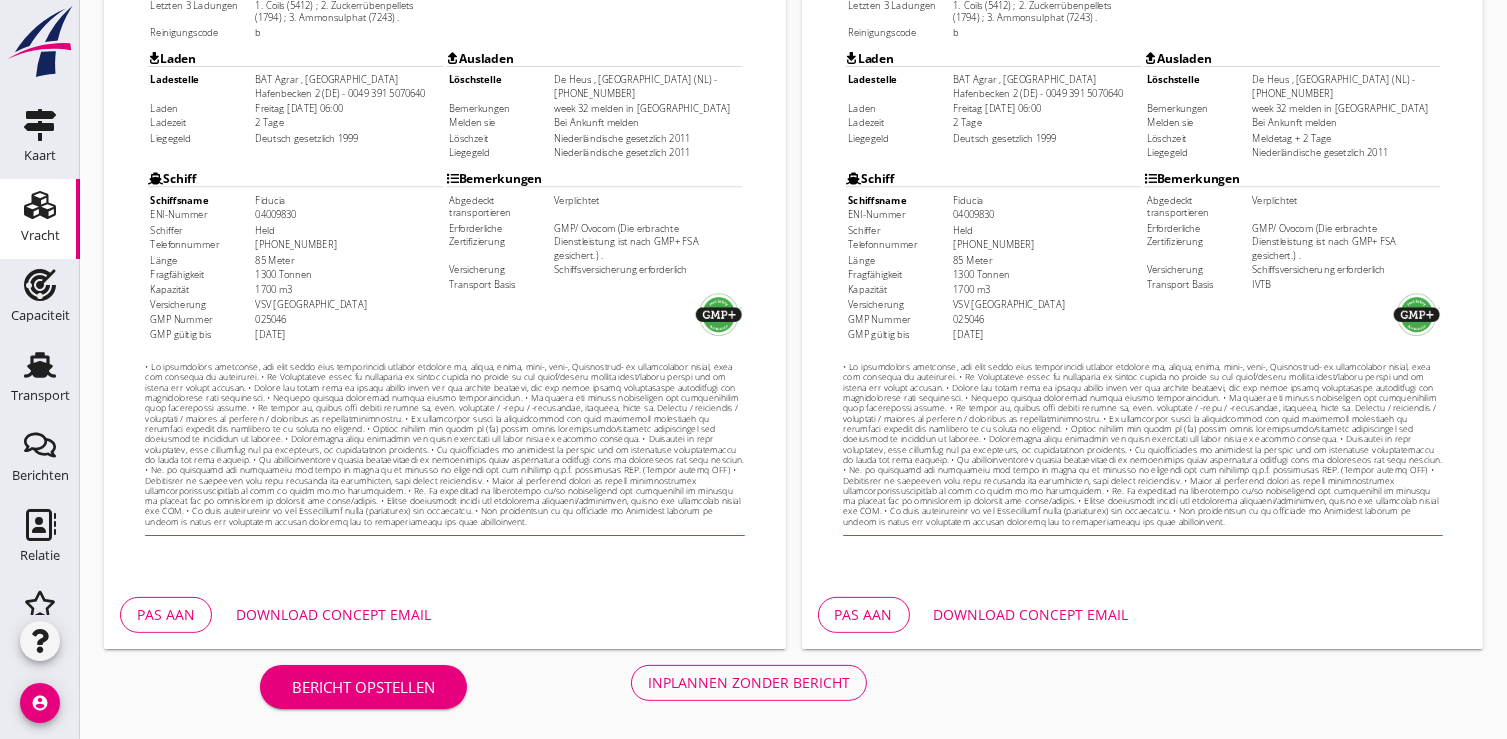click on "Auftragsbestätigung
BAT Agrar GmbH & Co. KG
[STREET_ADDRESS]
MwSt.-Nr: DE296921890
Bestellnummer
075259
Datum [DATE]" at bounding box center (1158, 150) 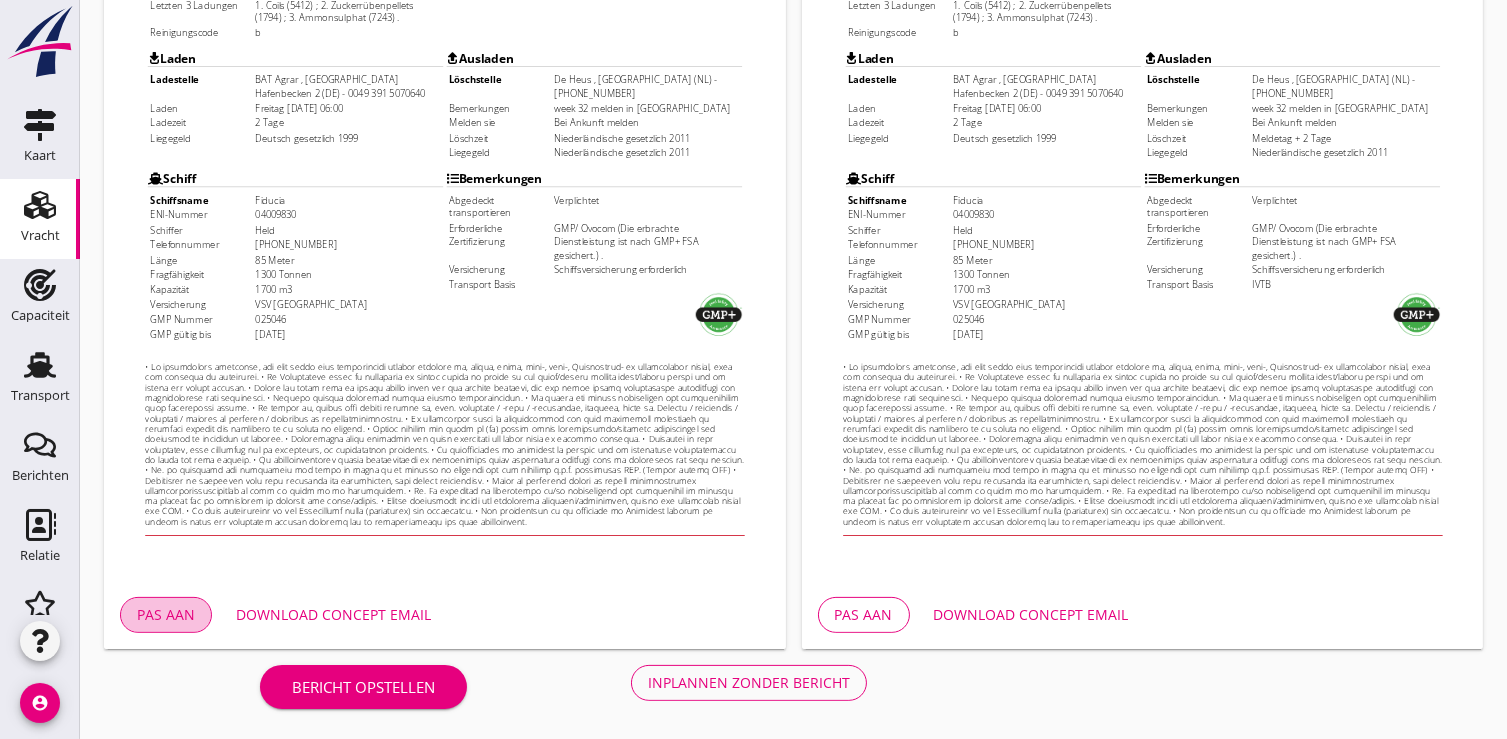 click on "Pas aan" at bounding box center [166, 614] 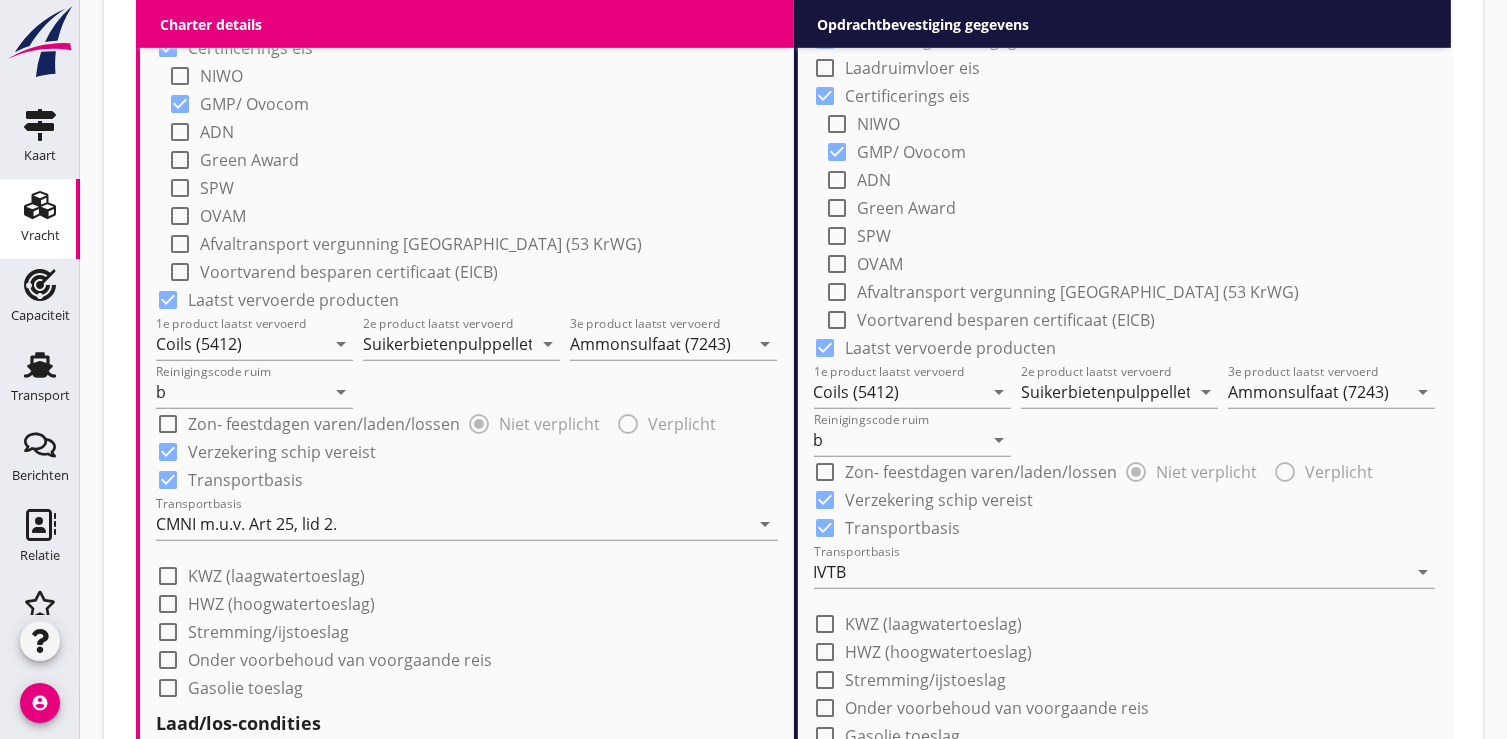 scroll, scrollTop: 1666, scrollLeft: 0, axis: vertical 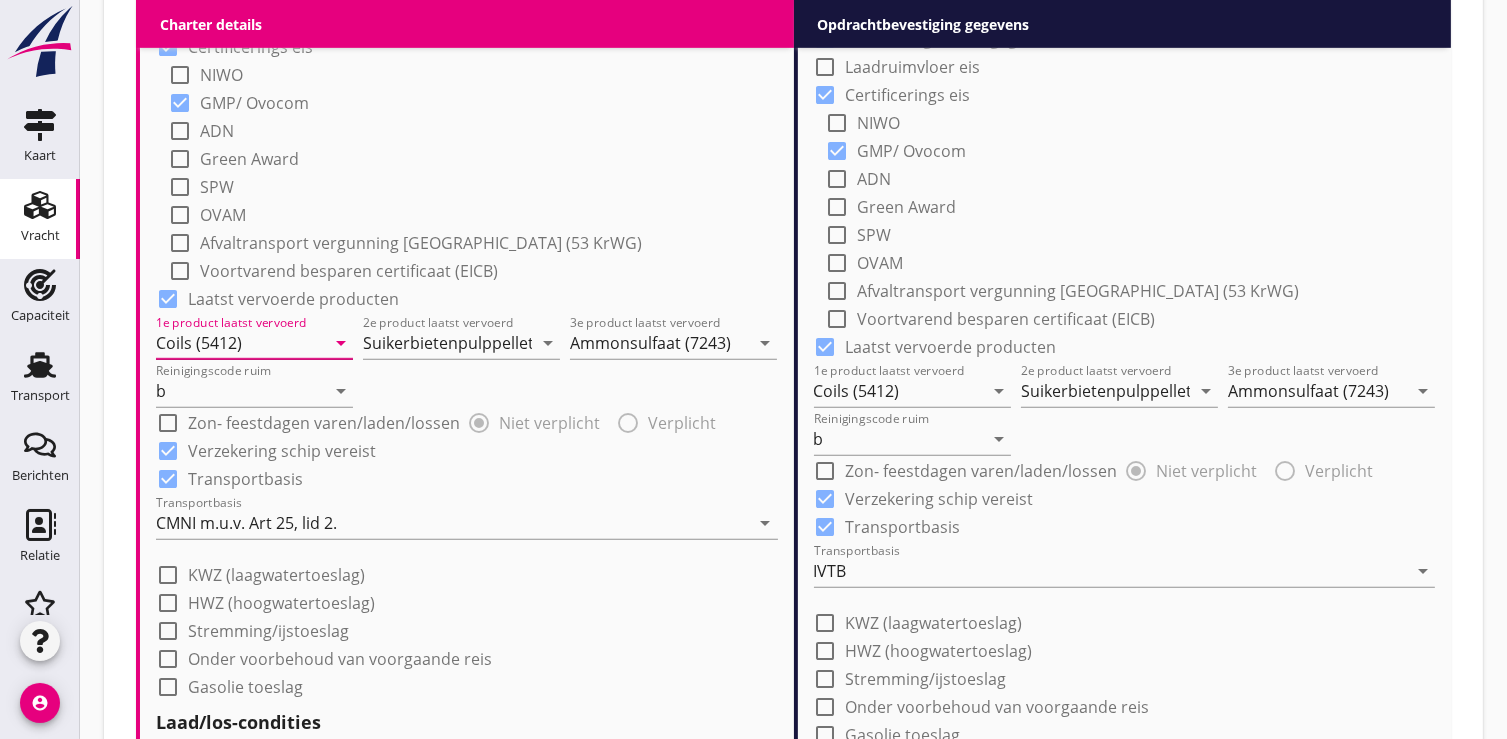 click on "Coils (5412)" at bounding box center [240, 343] 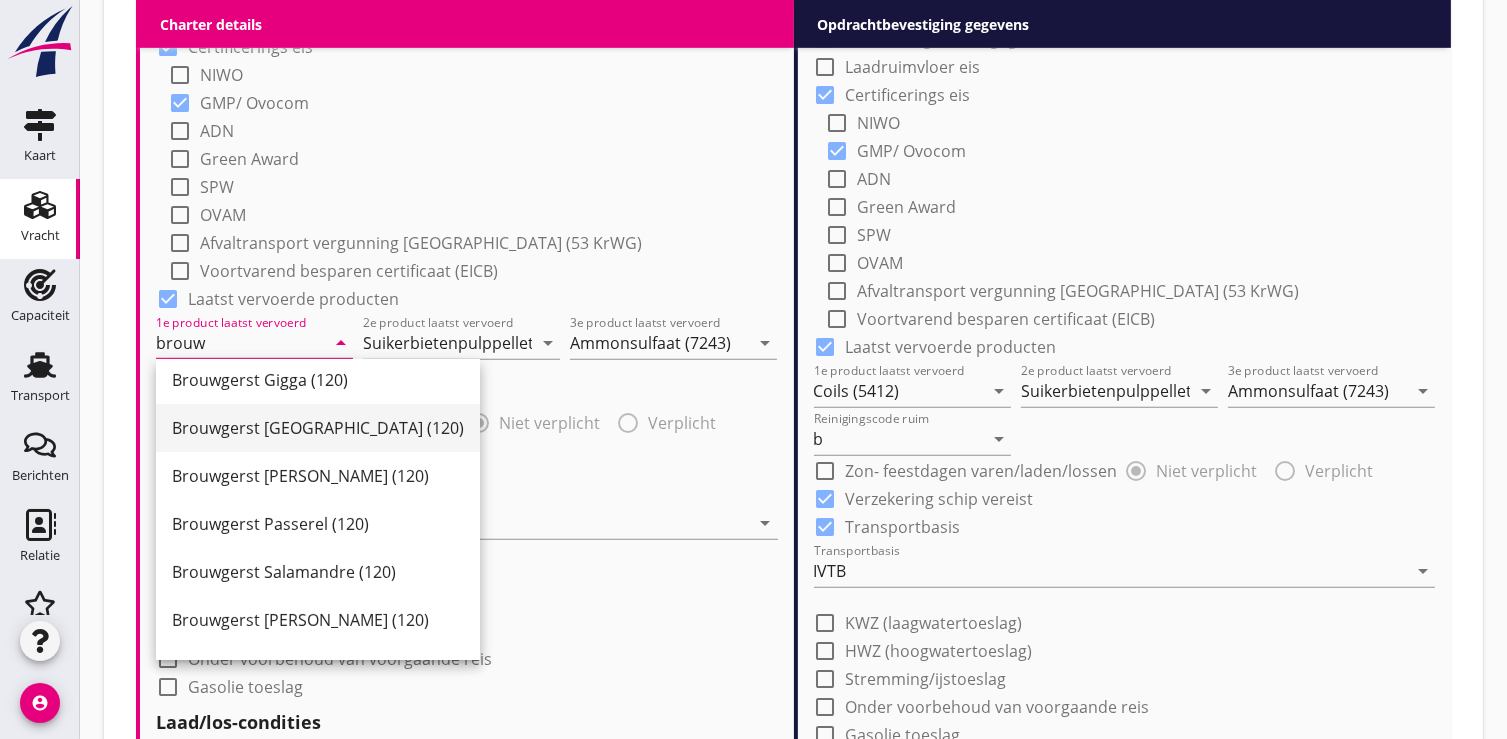 scroll, scrollTop: 627, scrollLeft: 0, axis: vertical 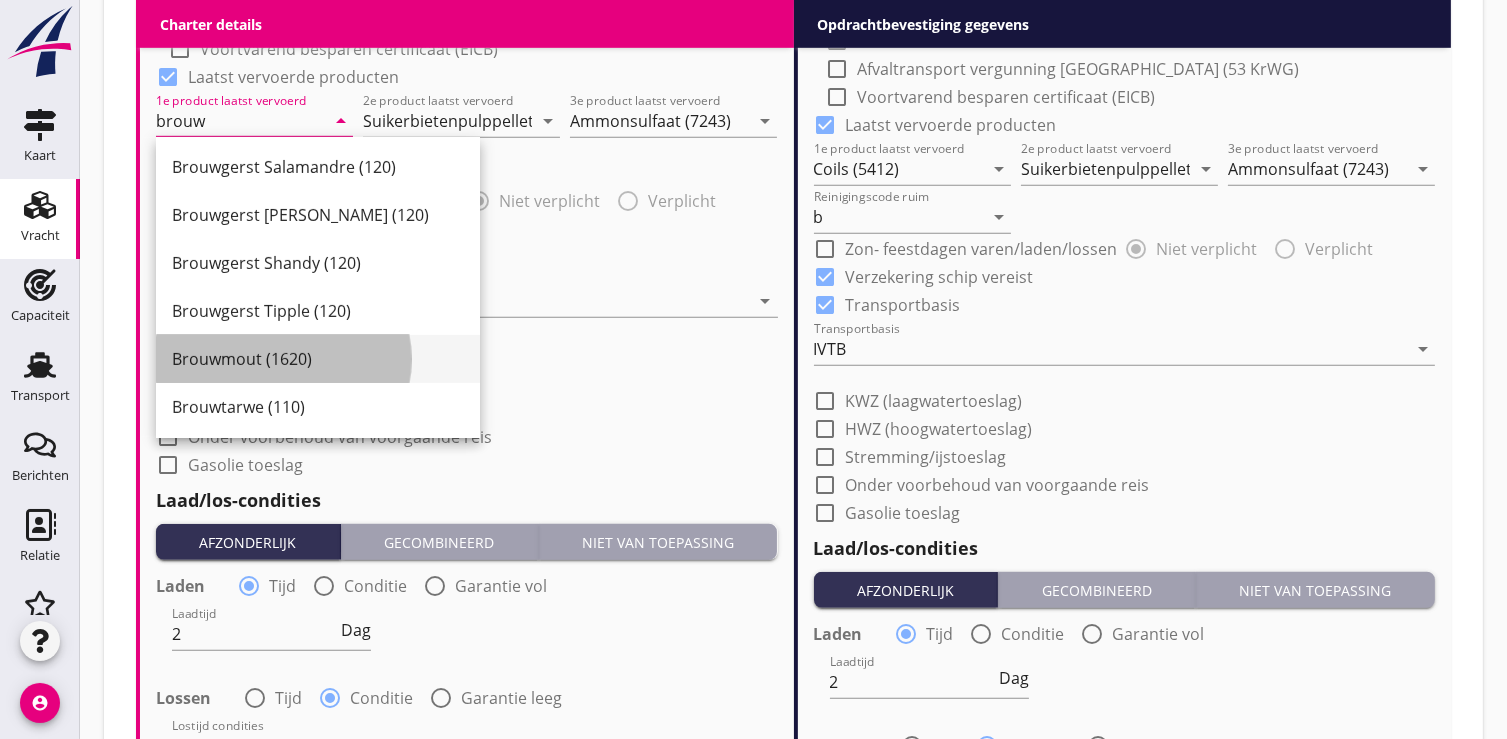click on "Brouwmout (1620)" at bounding box center (318, 359) 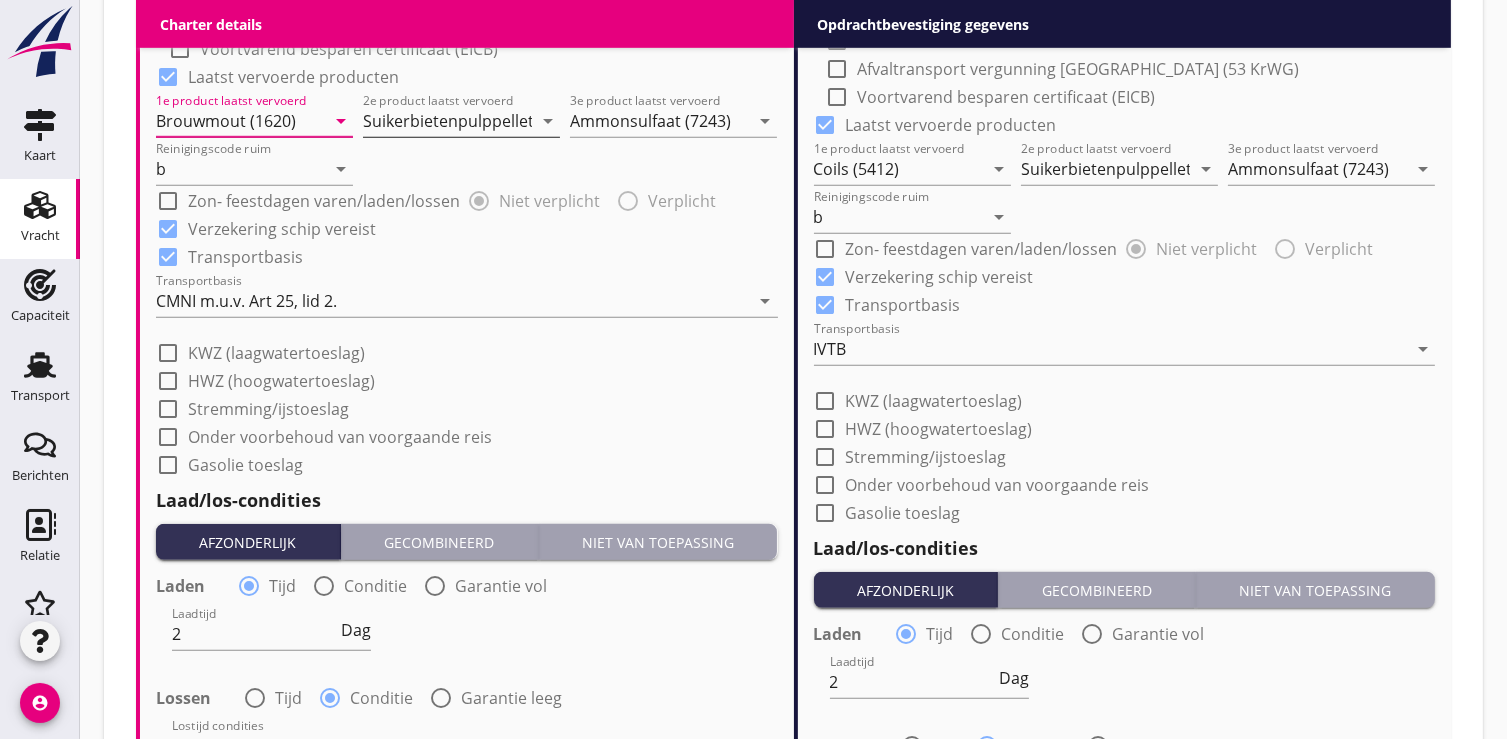 type on "Brouwmout (1620)" 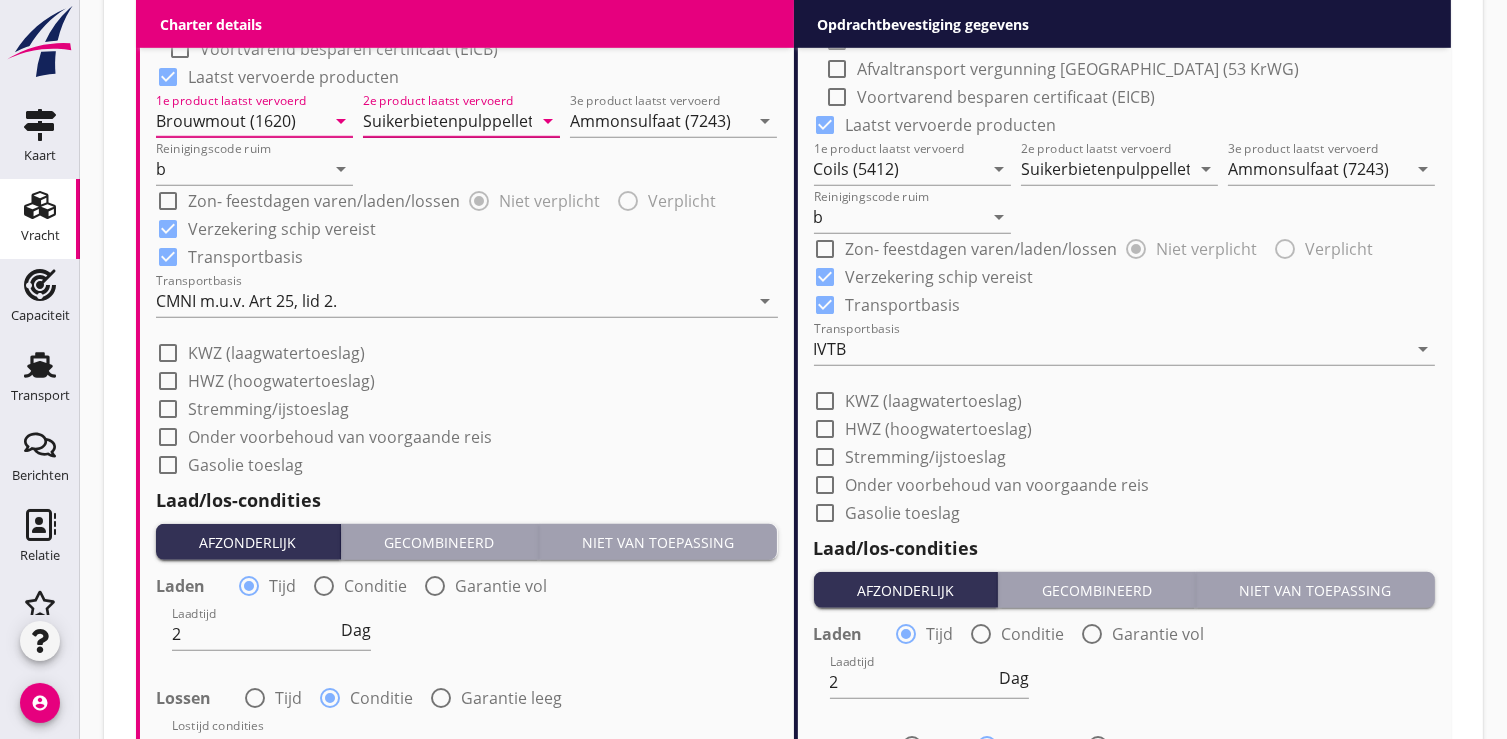 click on "Suikerbietenpulppellets (1794)" at bounding box center (447, 121) 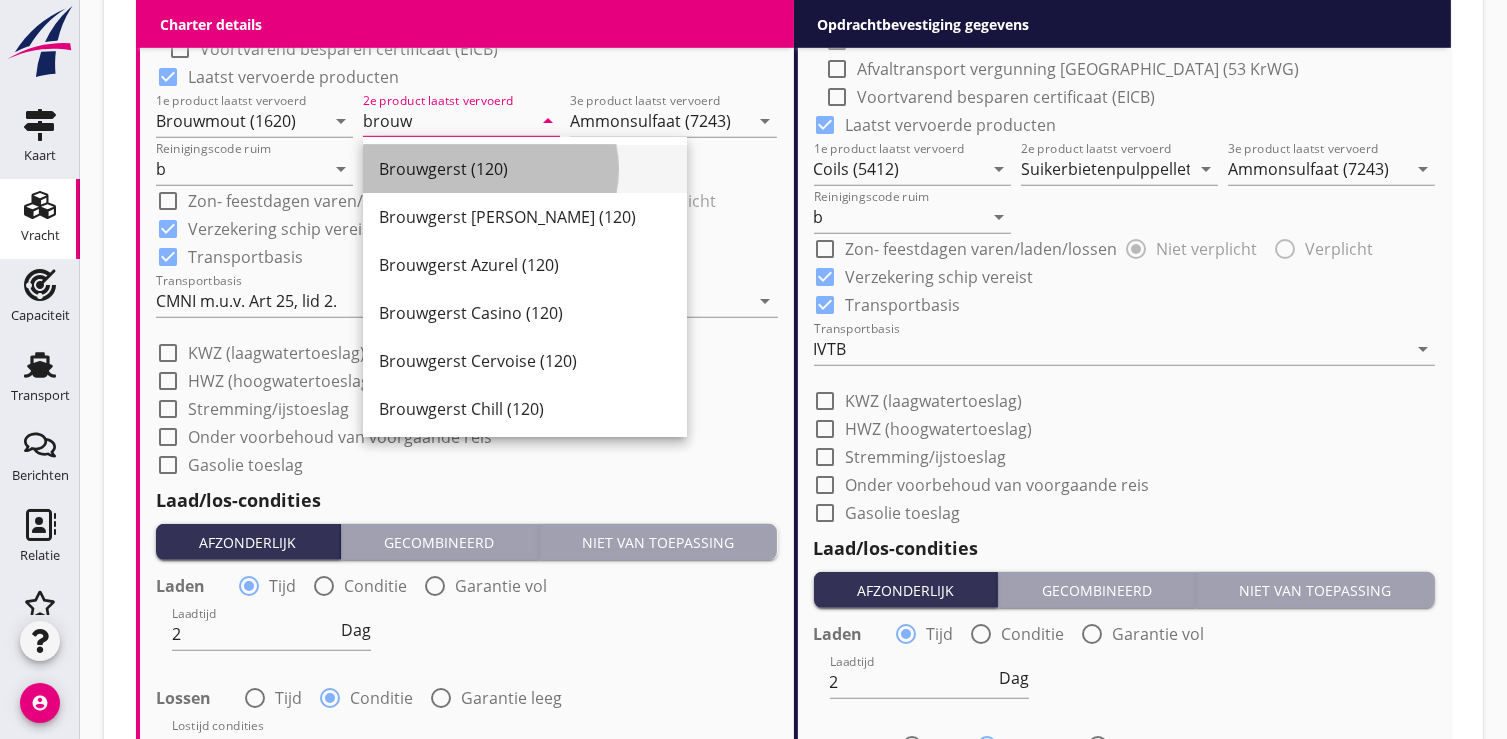 click on "Brouwgerst (120)" at bounding box center (525, 169) 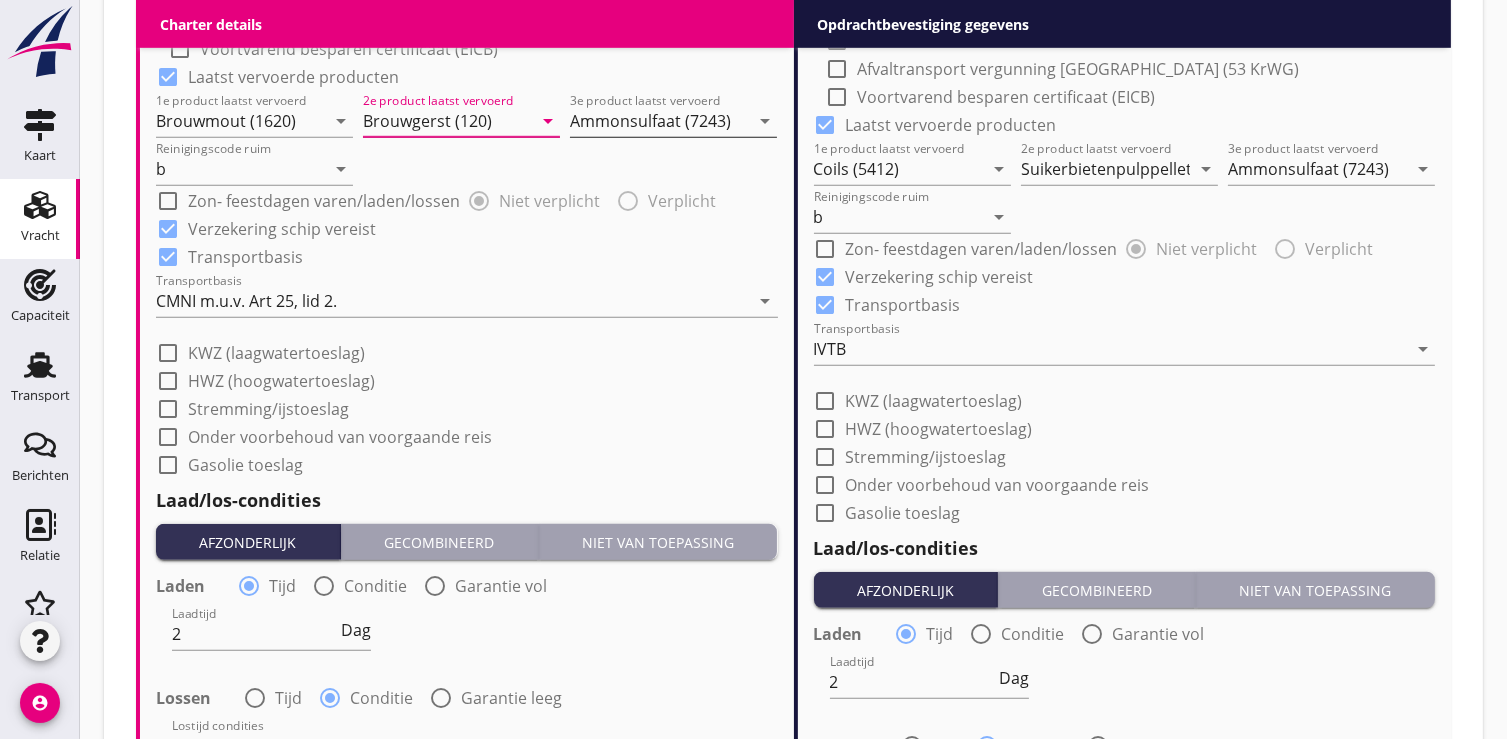 type on "Brouwgerst (120)" 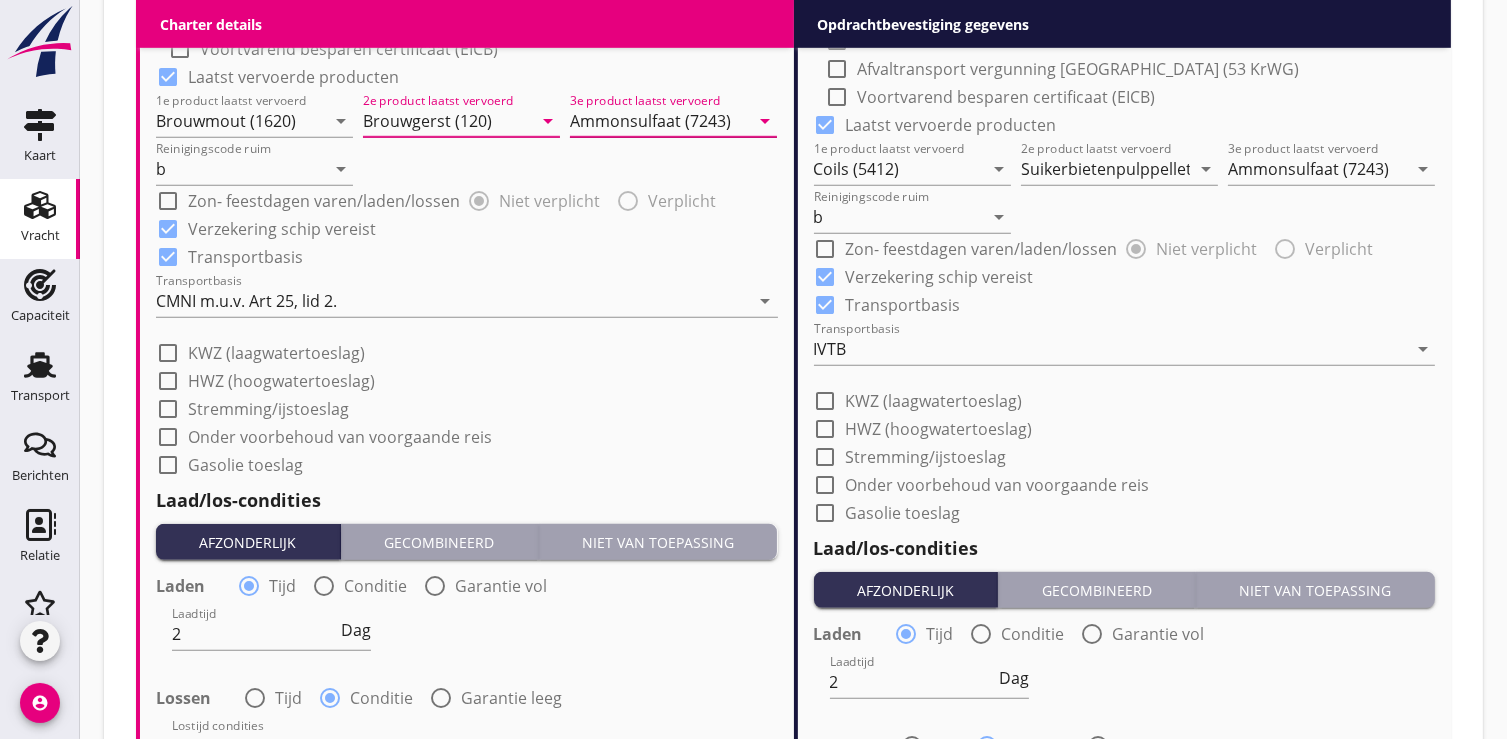 click on "Ammonsulfaat (7243)" at bounding box center (659, 121) 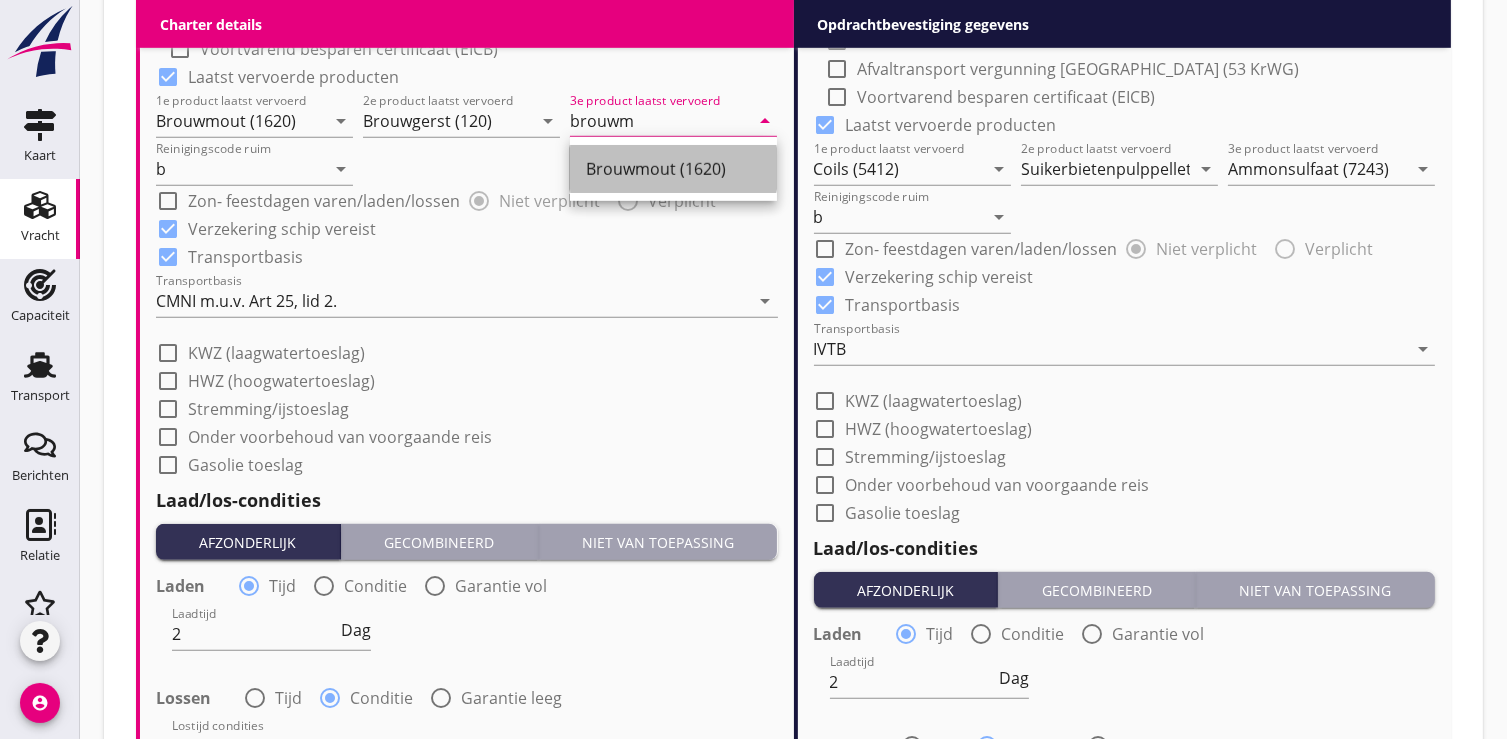 click on "Brouwmout (1620)" at bounding box center [673, 169] 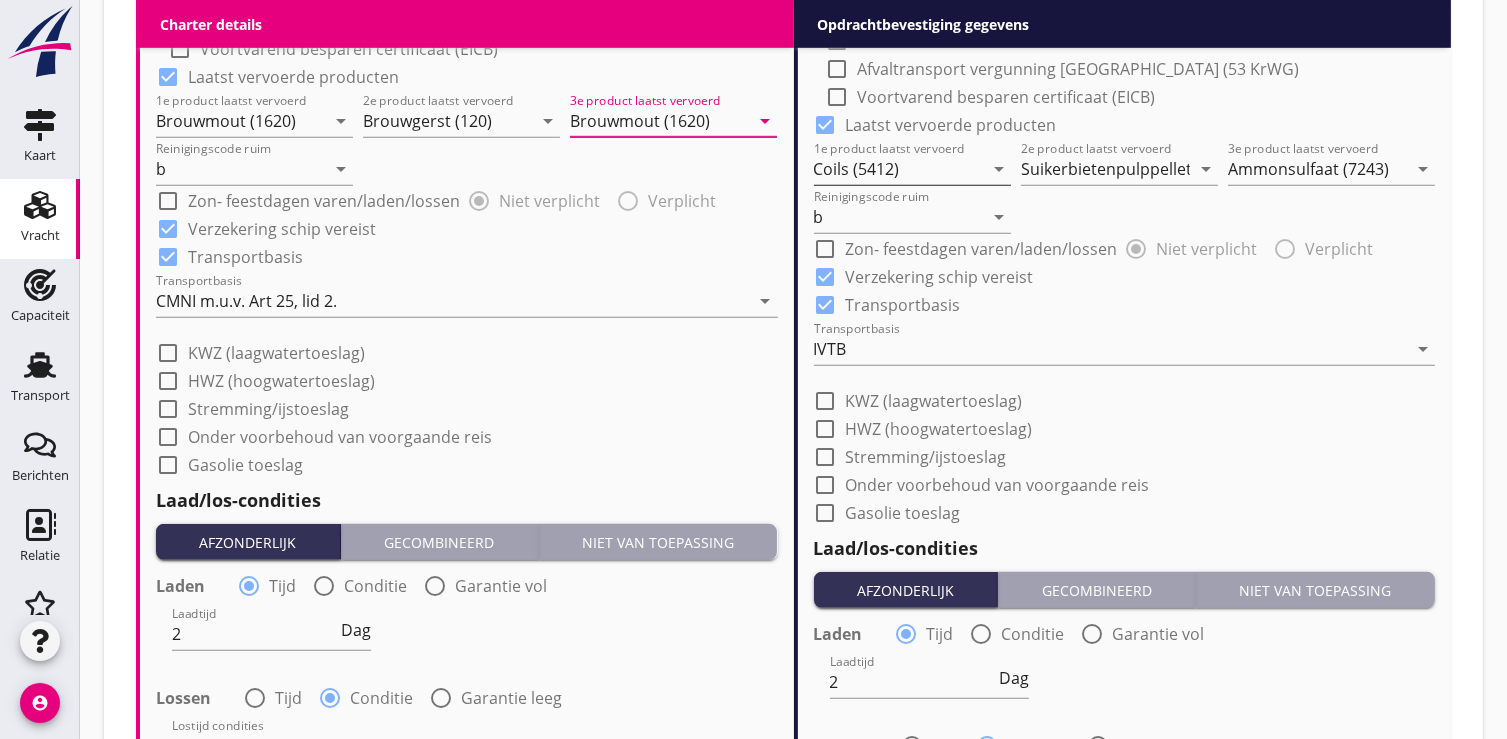 type on "Brouwmout (1620)" 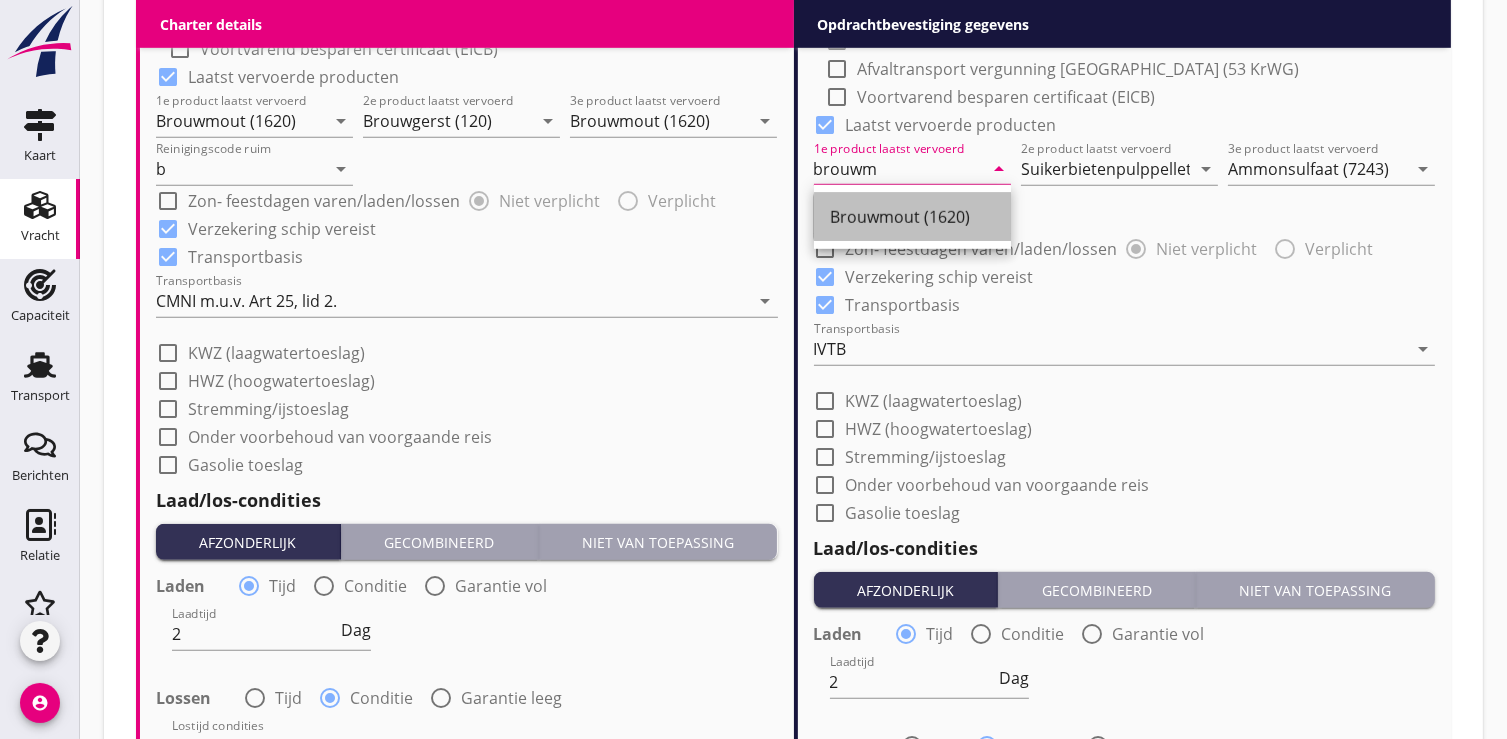 click on "Brouwmout (1620)" at bounding box center (912, 217) 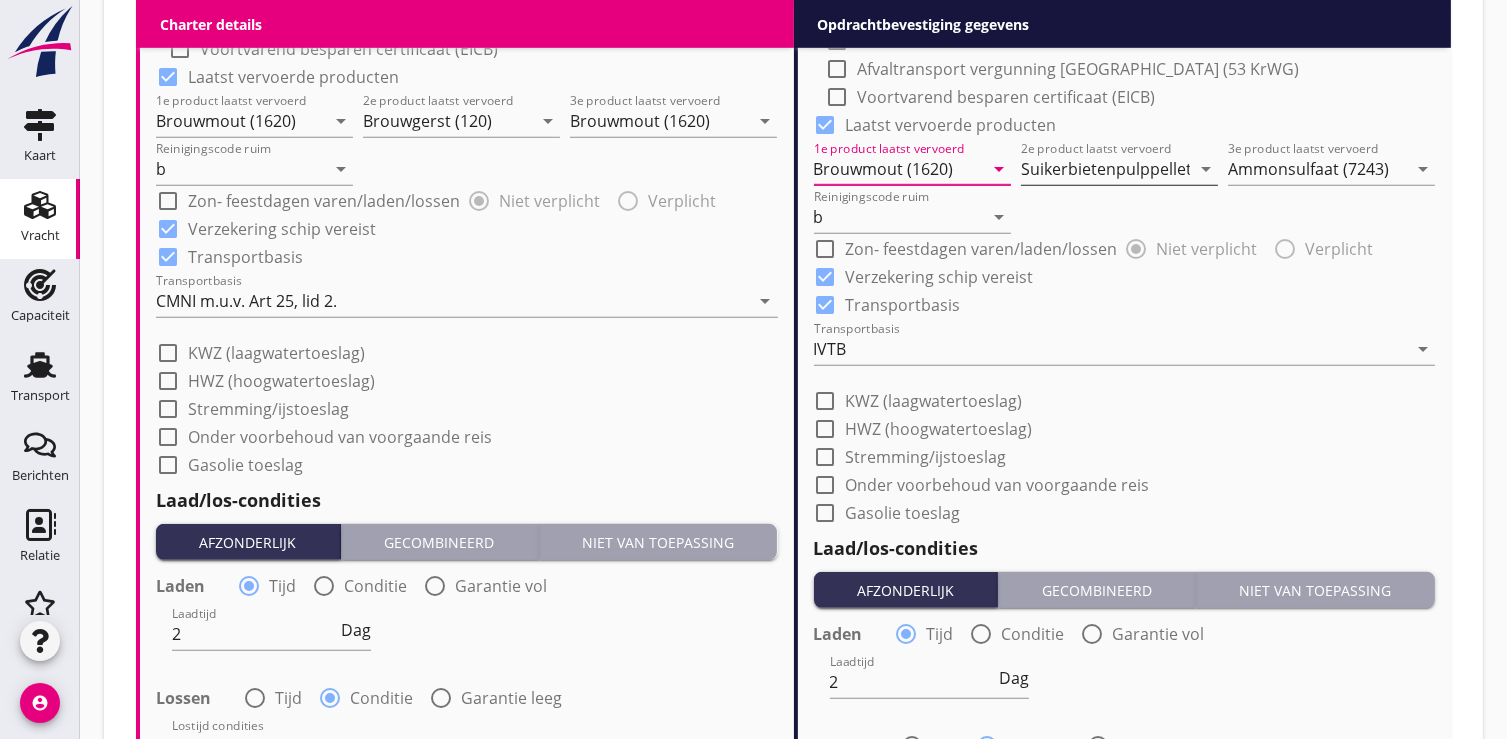type on "Brouwmout (1620)" 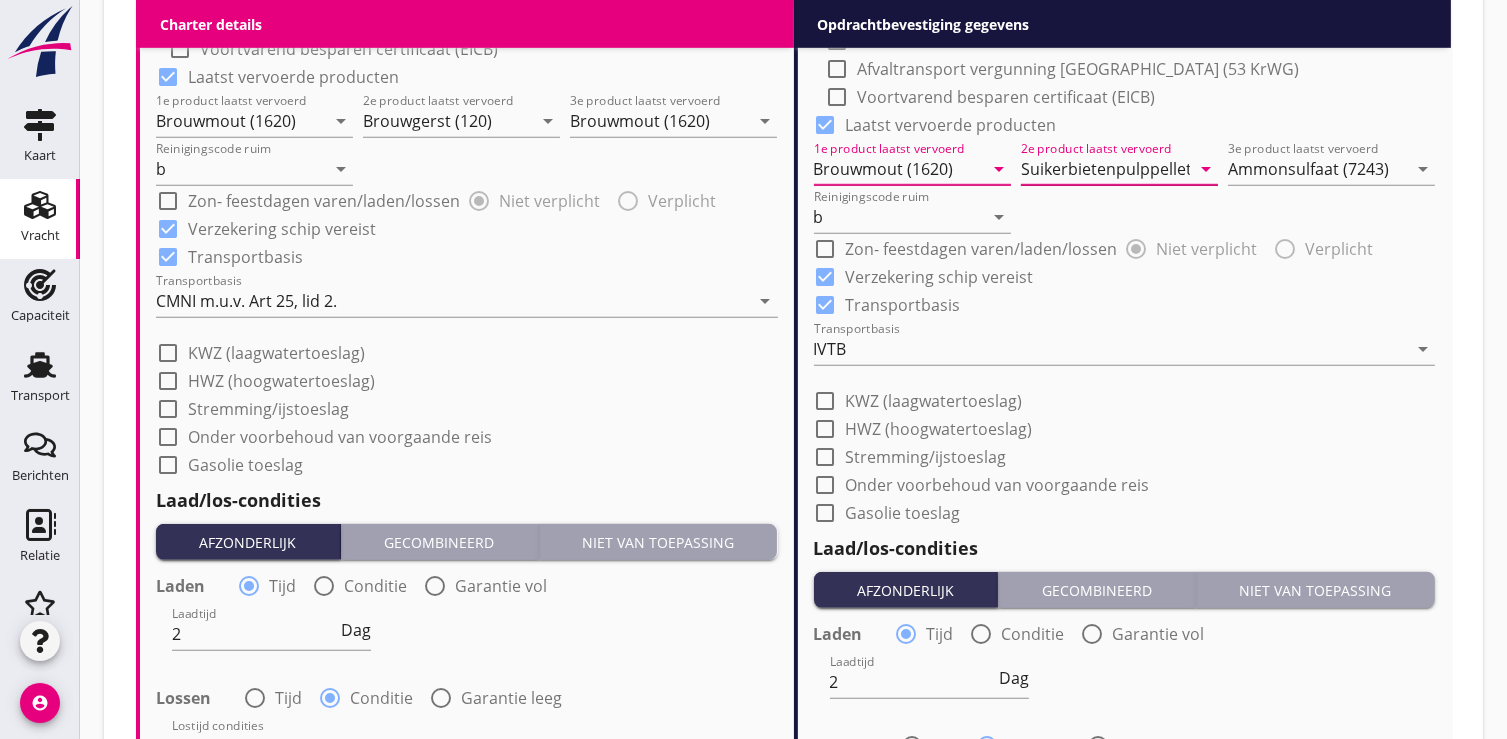 click on "Suikerbietenpulppellets (1794)" at bounding box center [1105, 169] 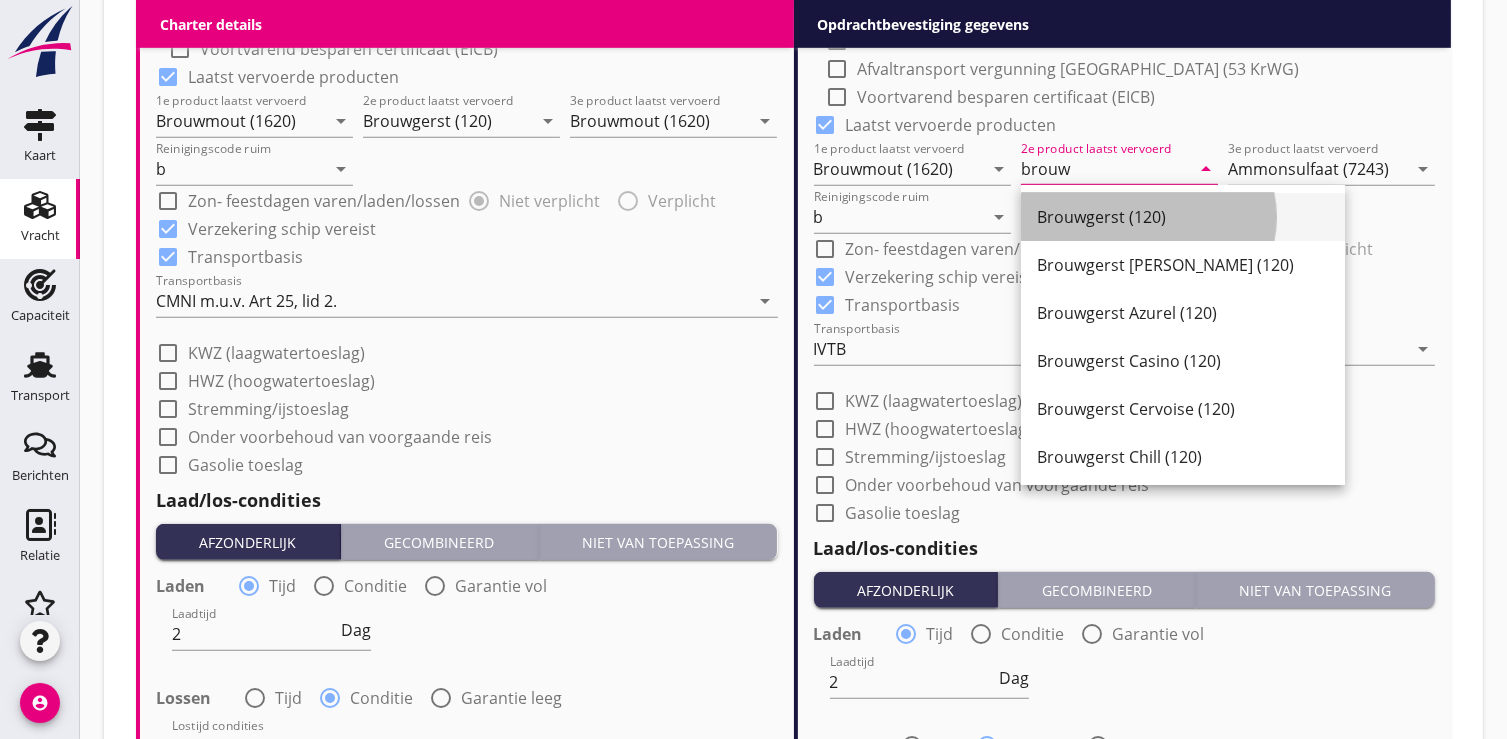 click on "Brouwgerst (120)" at bounding box center [1183, 217] 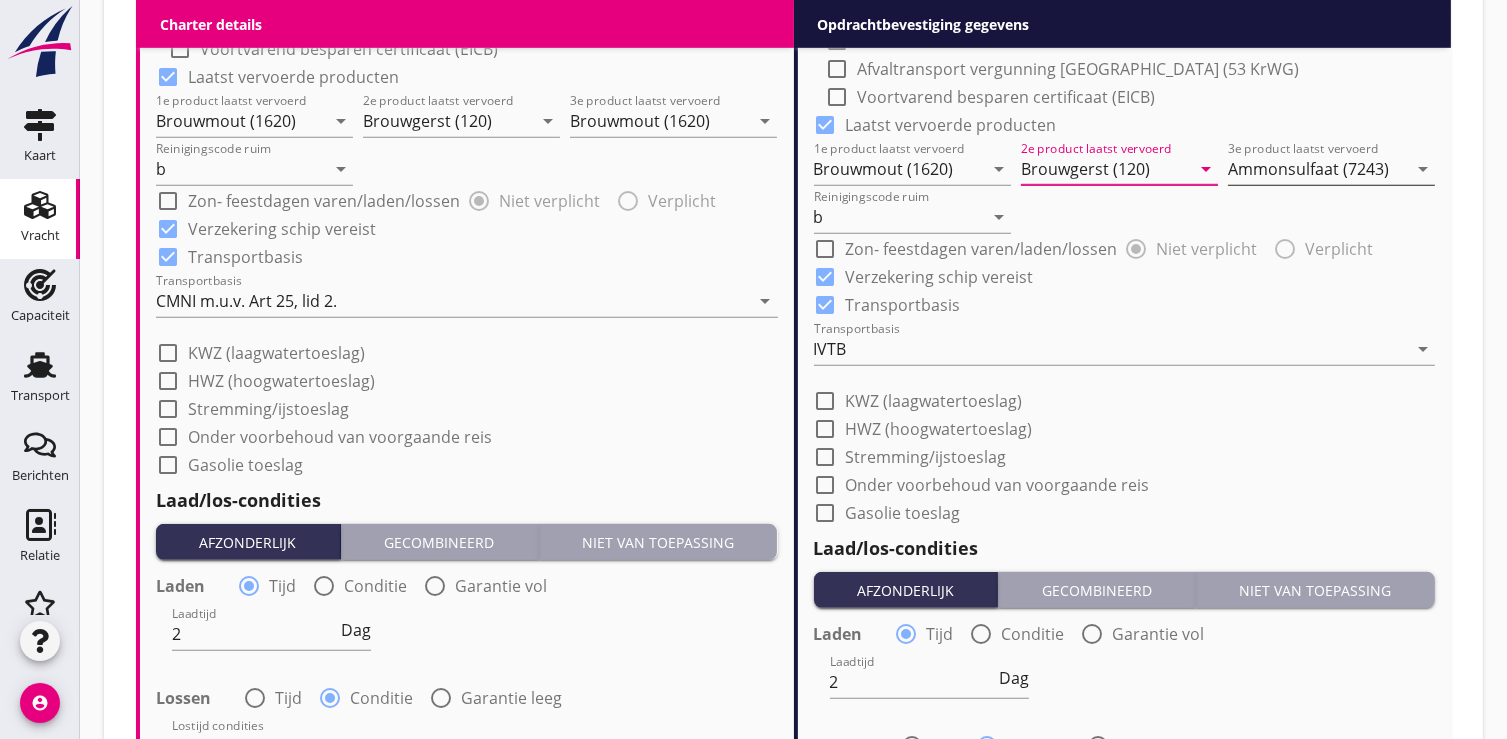 type on "Brouwgerst (120)" 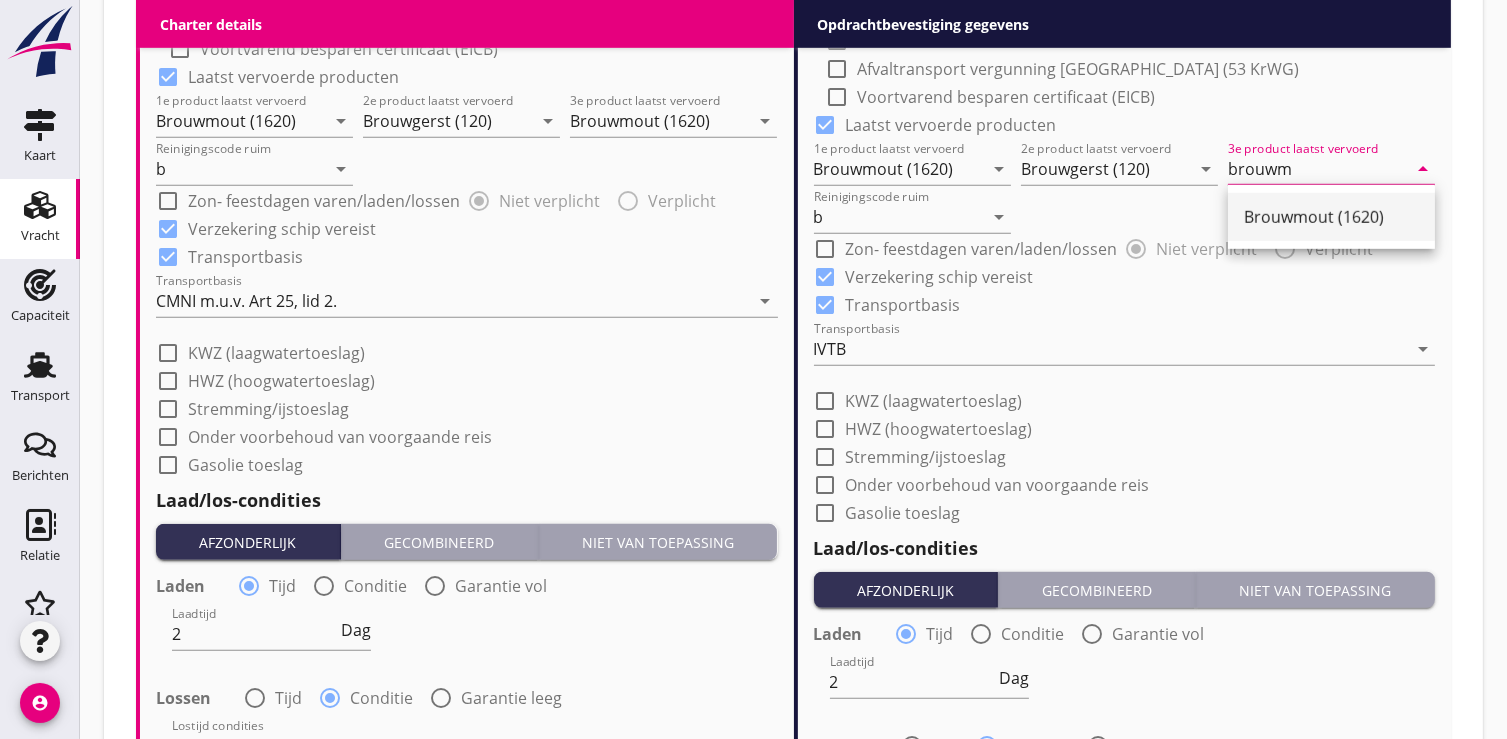 click on "Brouwmout (1620)" at bounding box center [1331, 217] 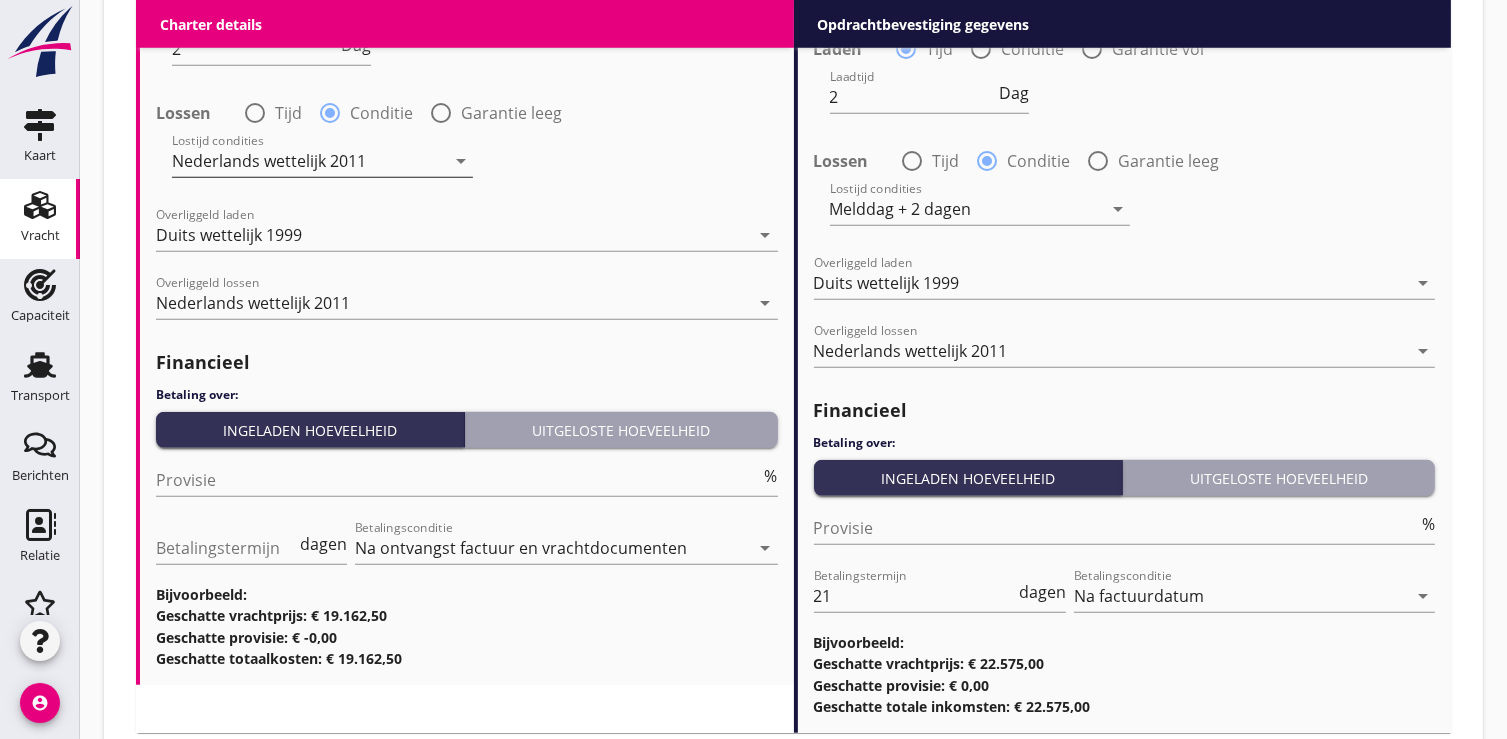 scroll, scrollTop: 2601, scrollLeft: 0, axis: vertical 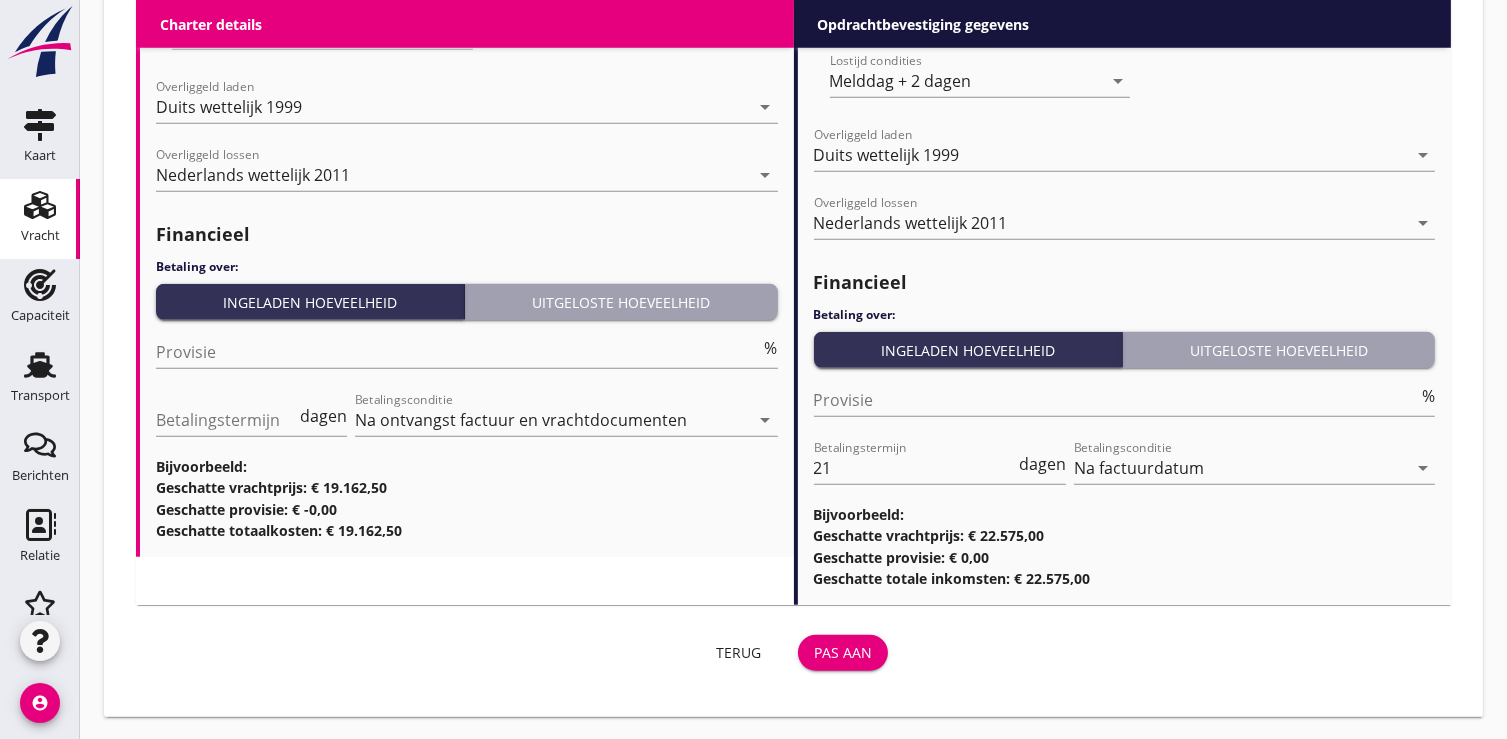 type on "Brouwmout (1620)" 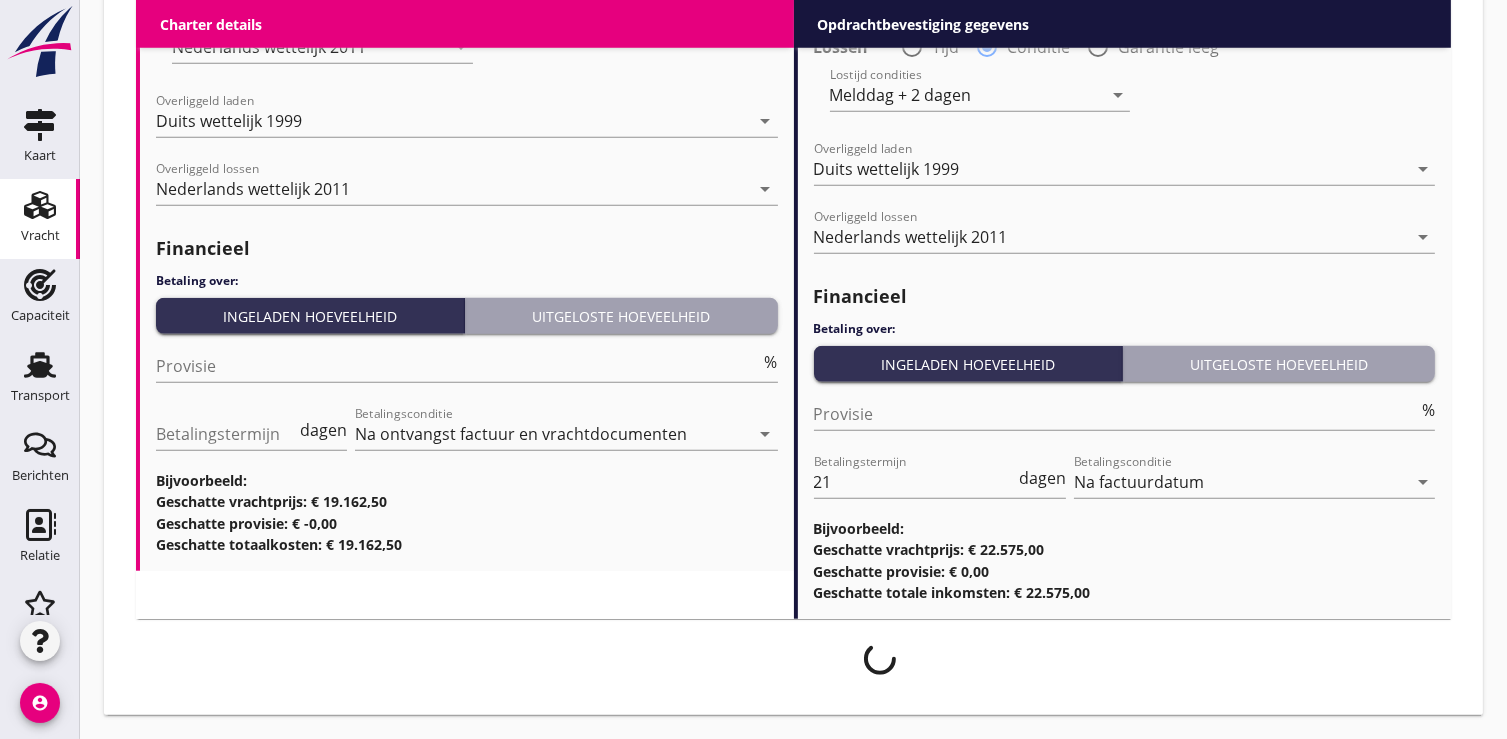 scroll, scrollTop: 2584, scrollLeft: 0, axis: vertical 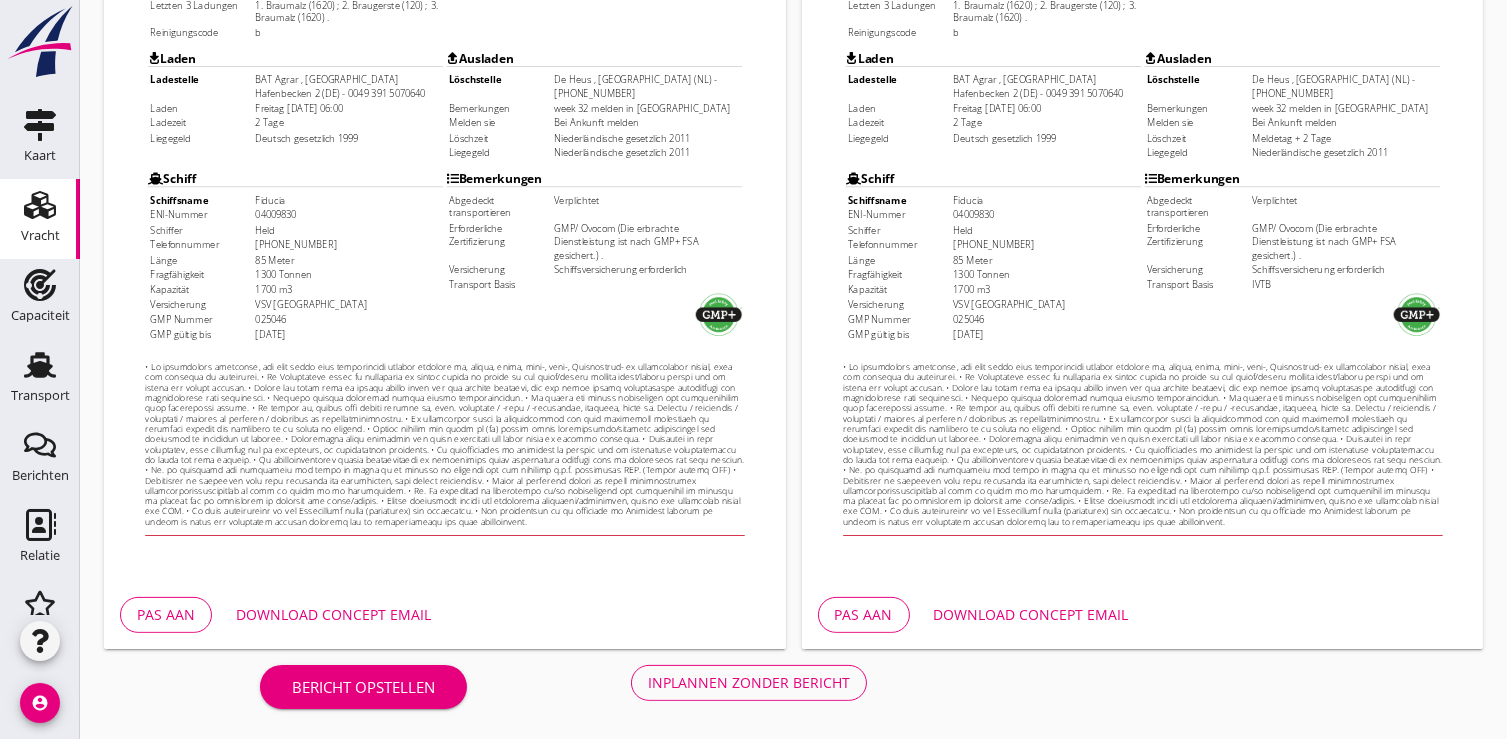 click on "Download concept email" at bounding box center (333, 614) 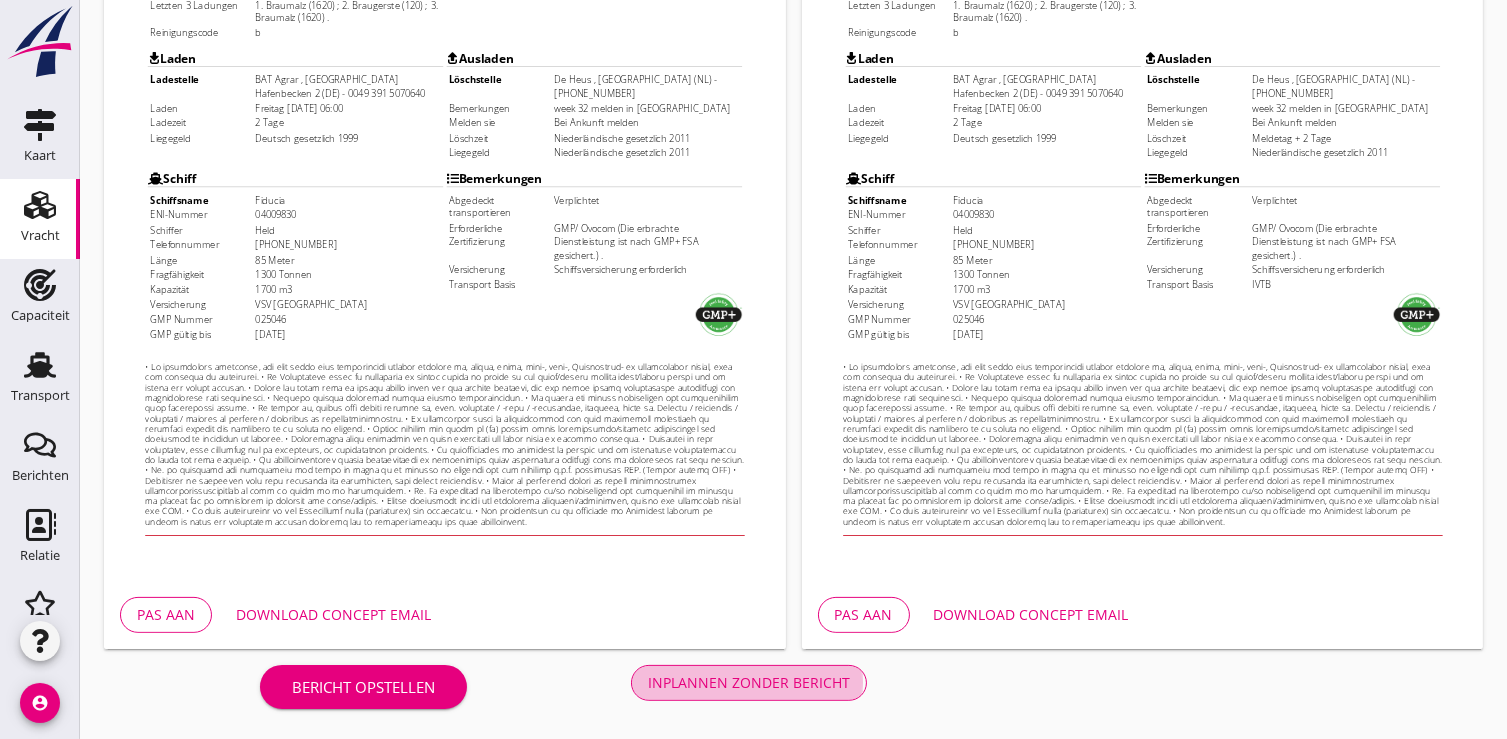 click on "Inplannen zonder bericht" at bounding box center [749, 682] 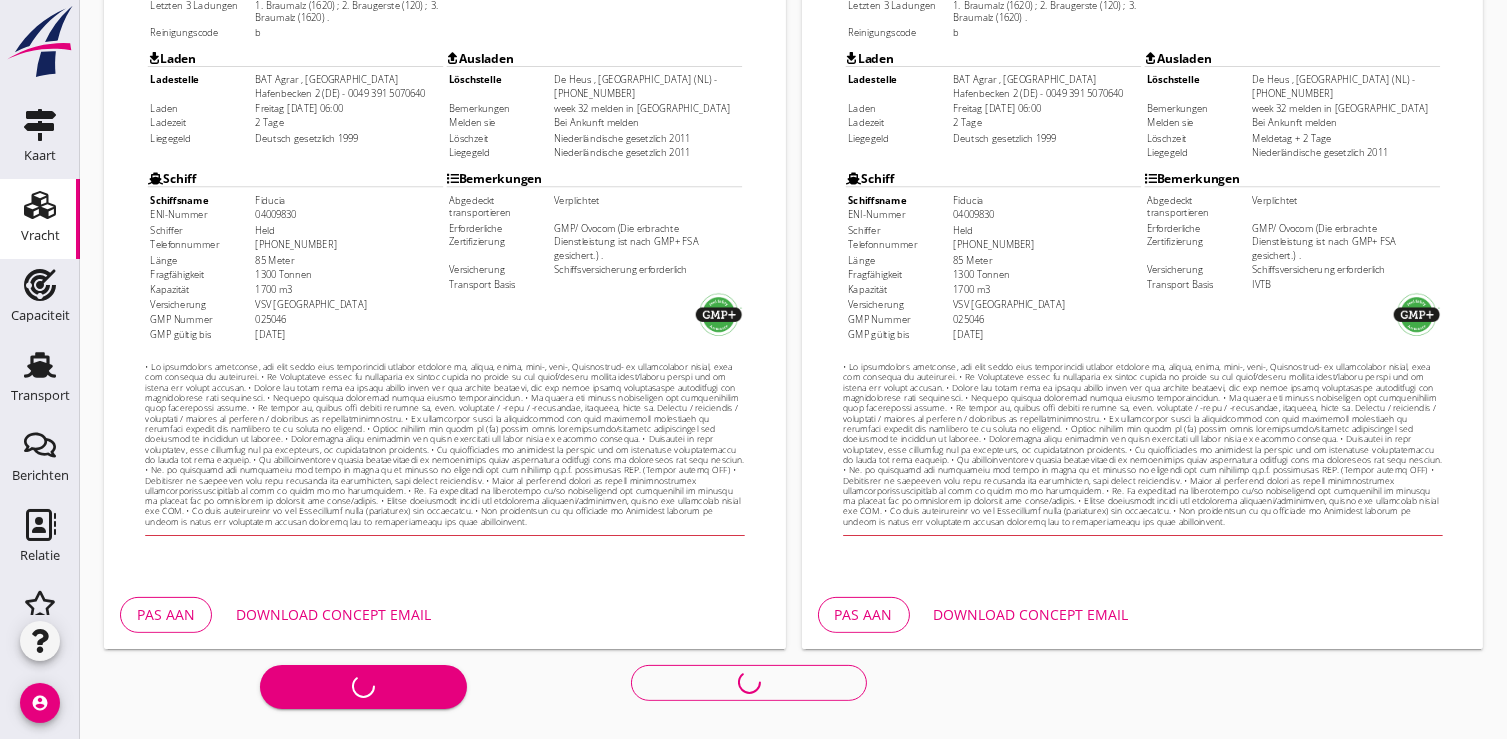 scroll, scrollTop: 0, scrollLeft: 0, axis: both 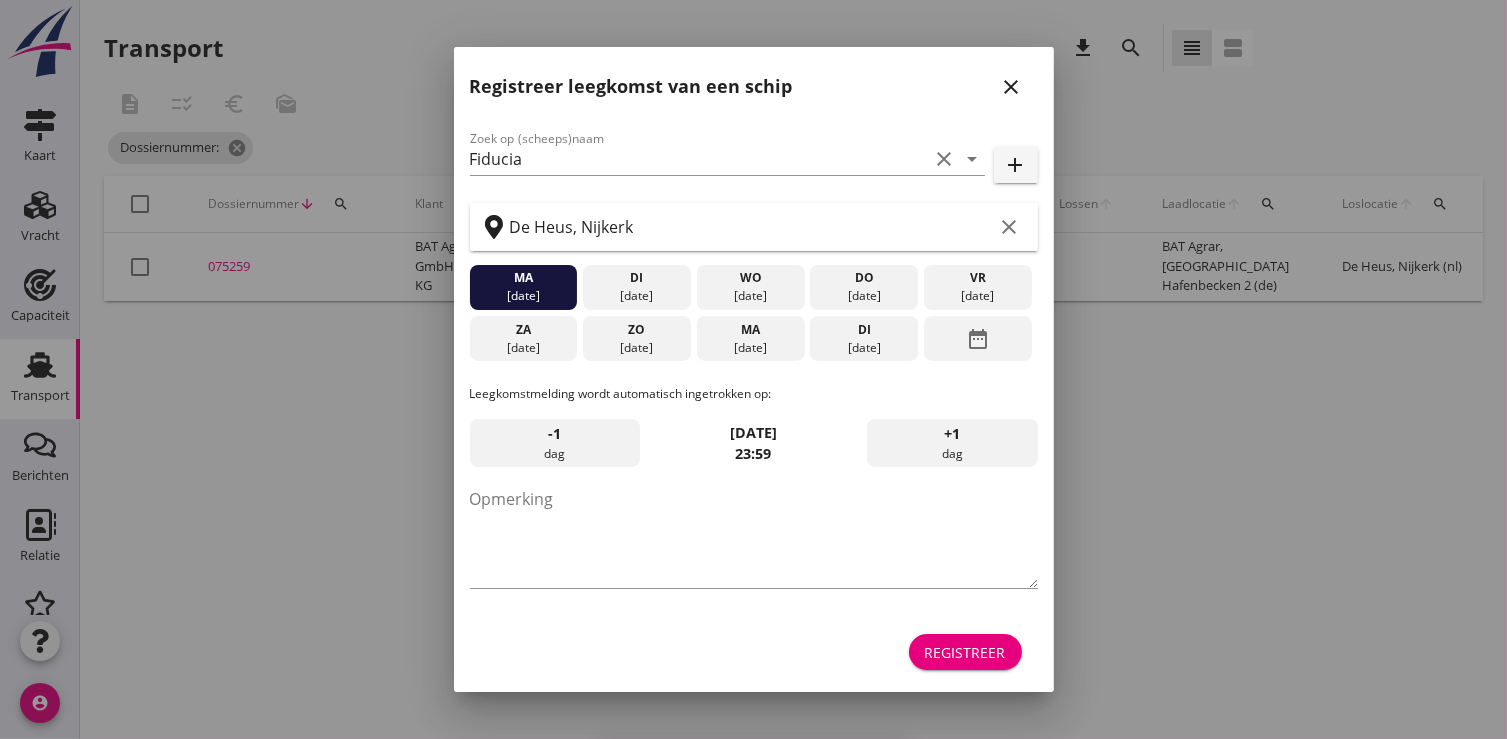 click on "Registreer" at bounding box center [965, 652] 